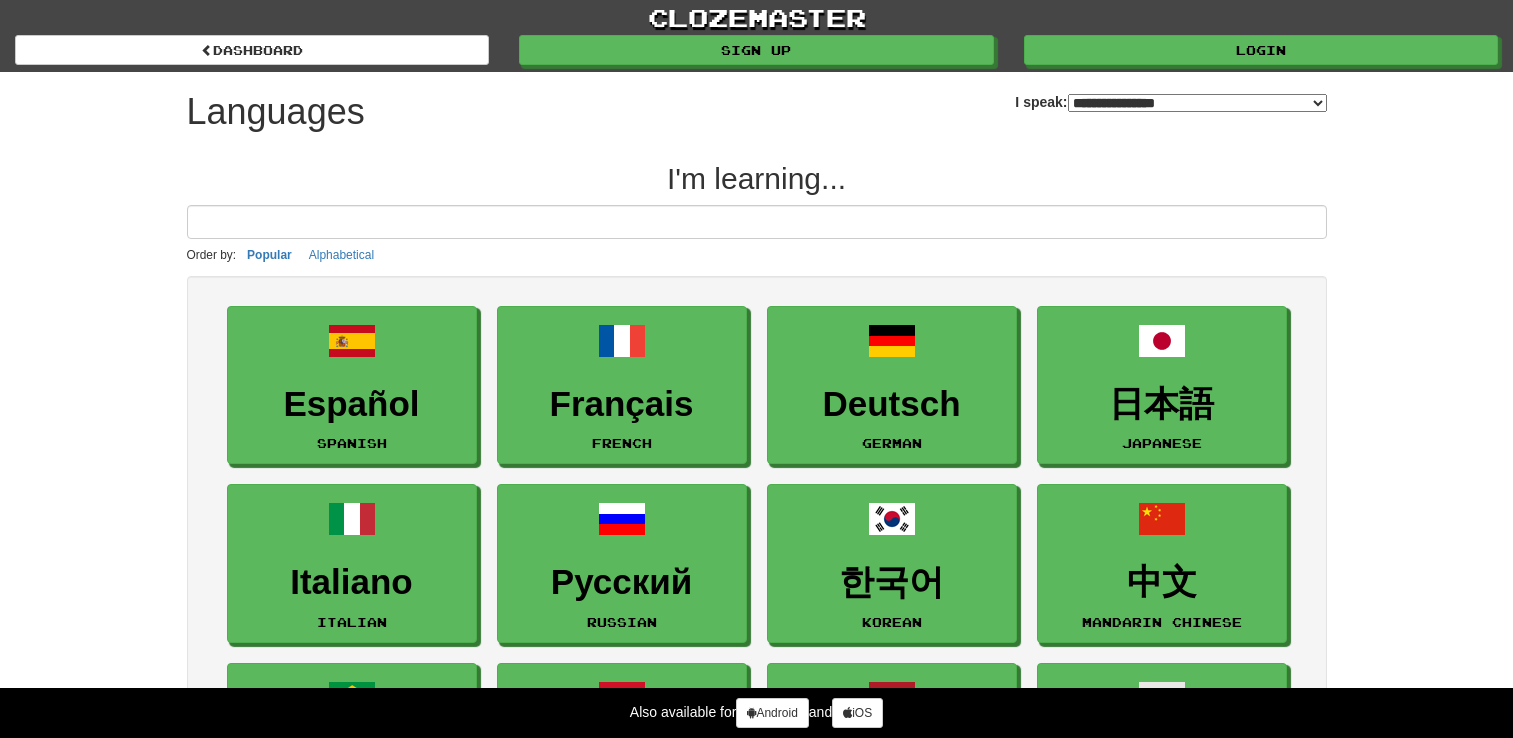 select on "*******" 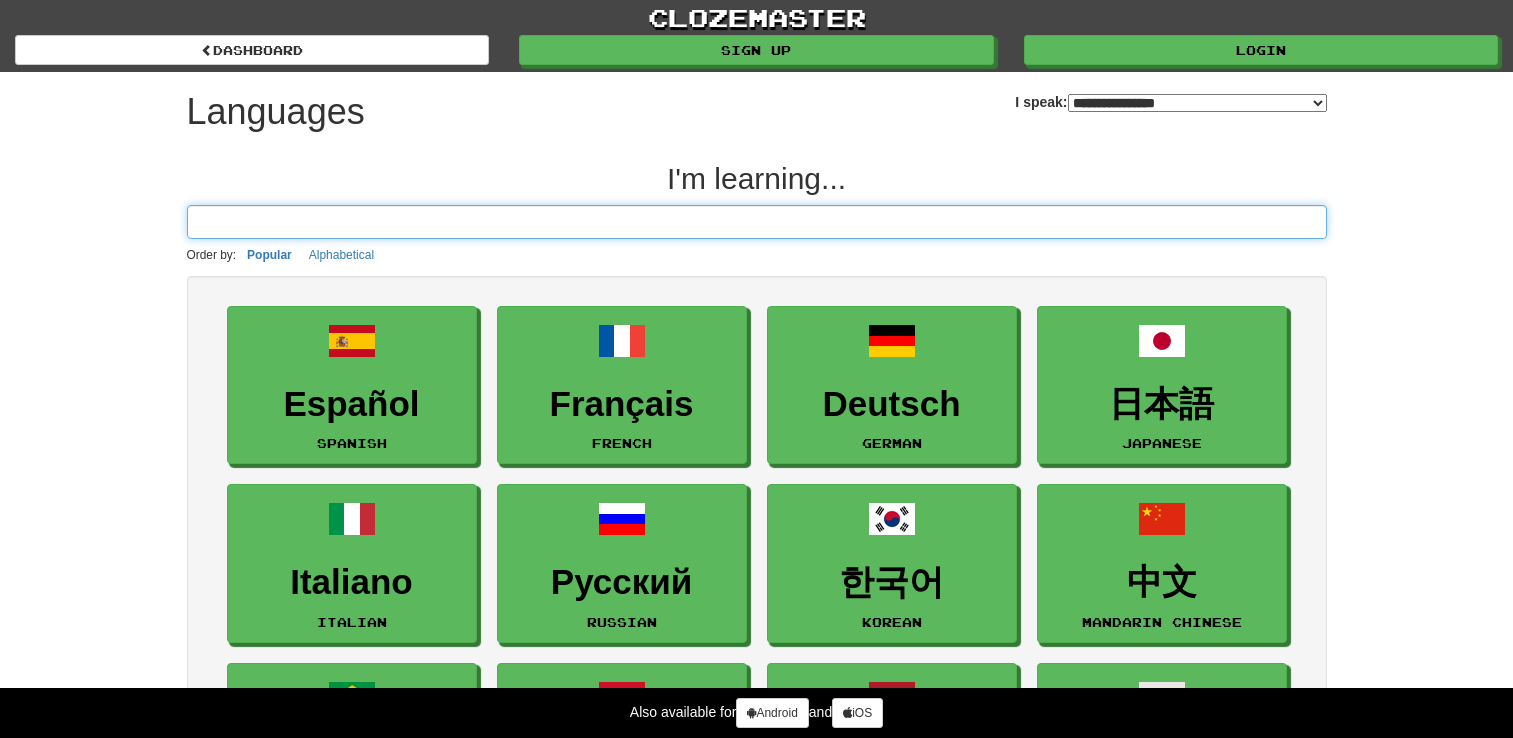 scroll, scrollTop: 0, scrollLeft: 0, axis: both 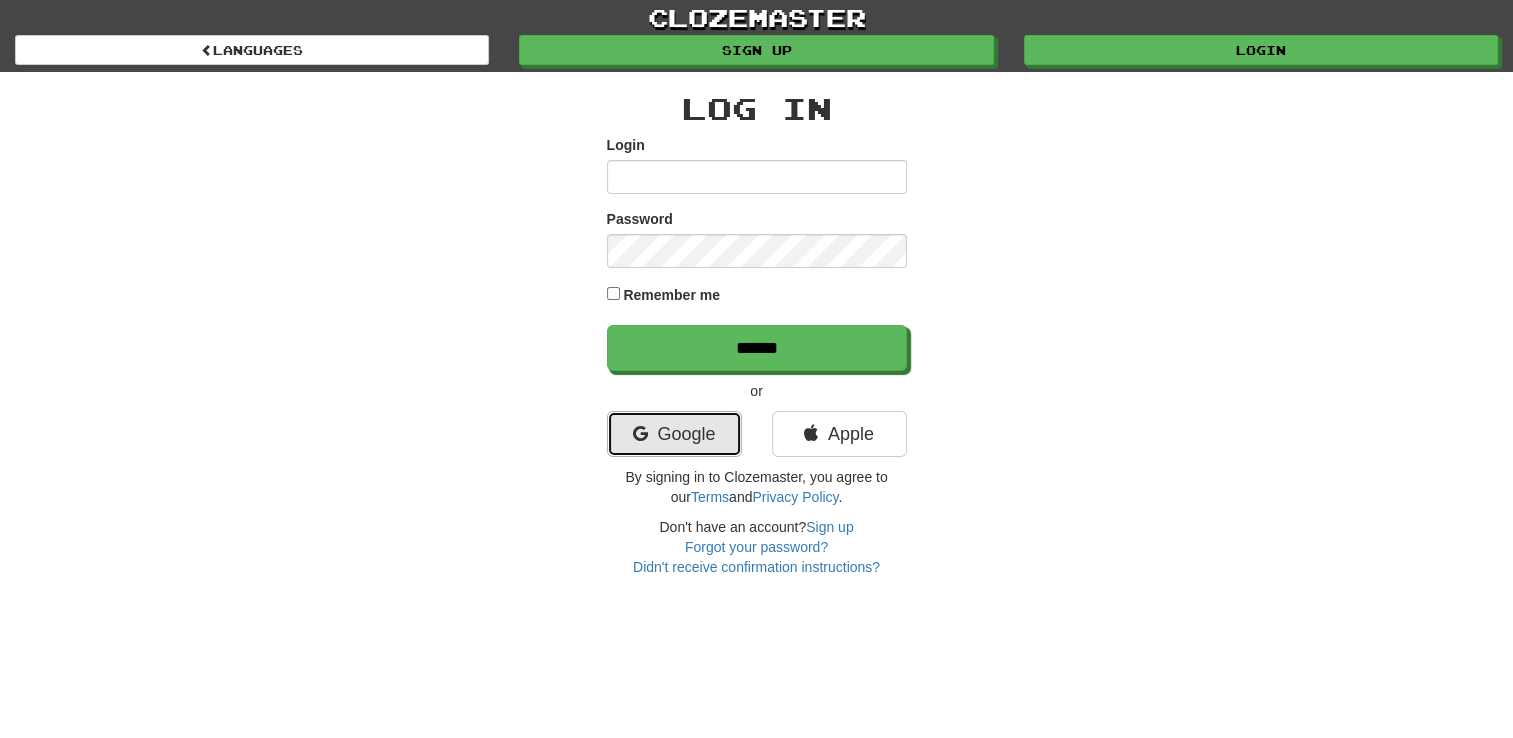 click on "Google" at bounding box center [674, 434] 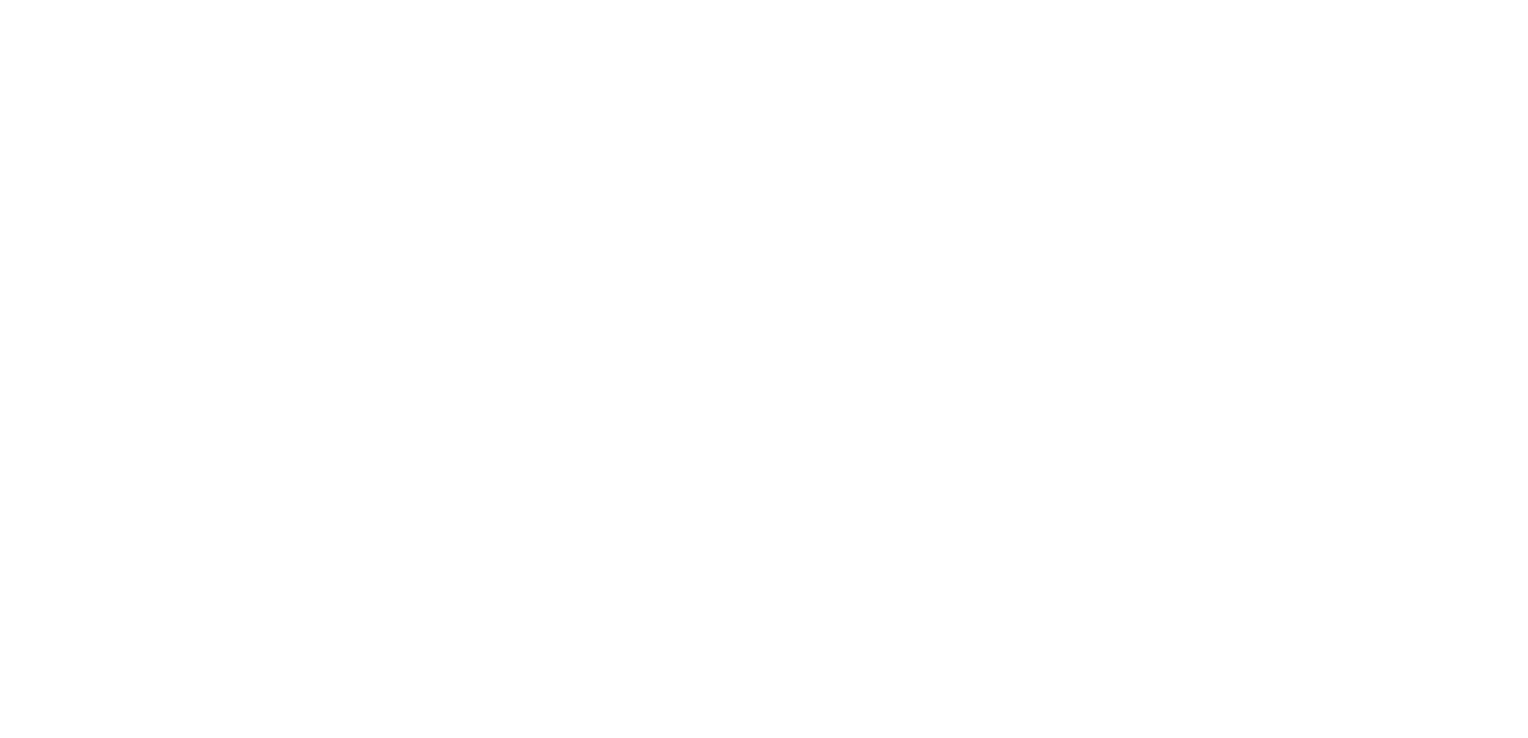 scroll, scrollTop: 0, scrollLeft: 0, axis: both 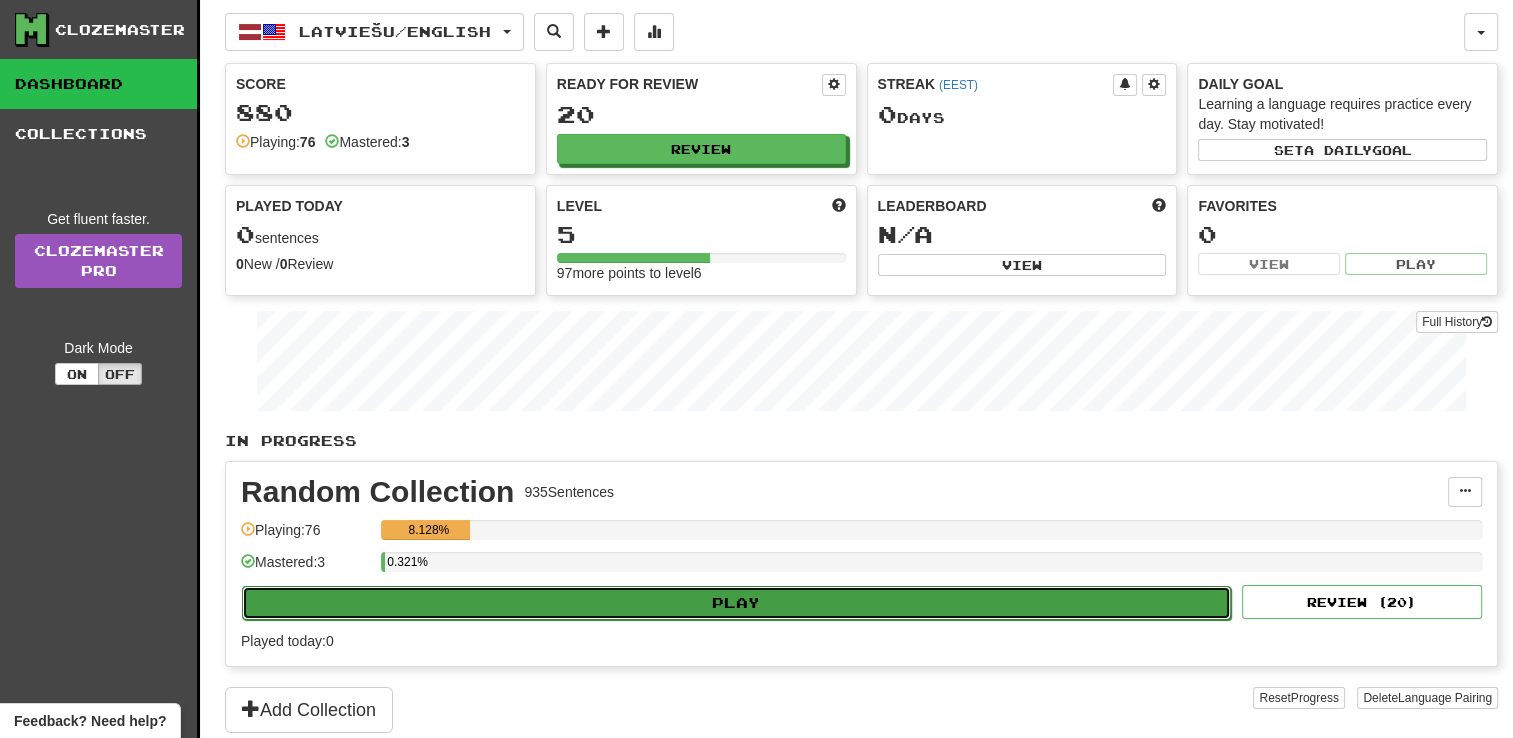 click on "Play" at bounding box center [736, 603] 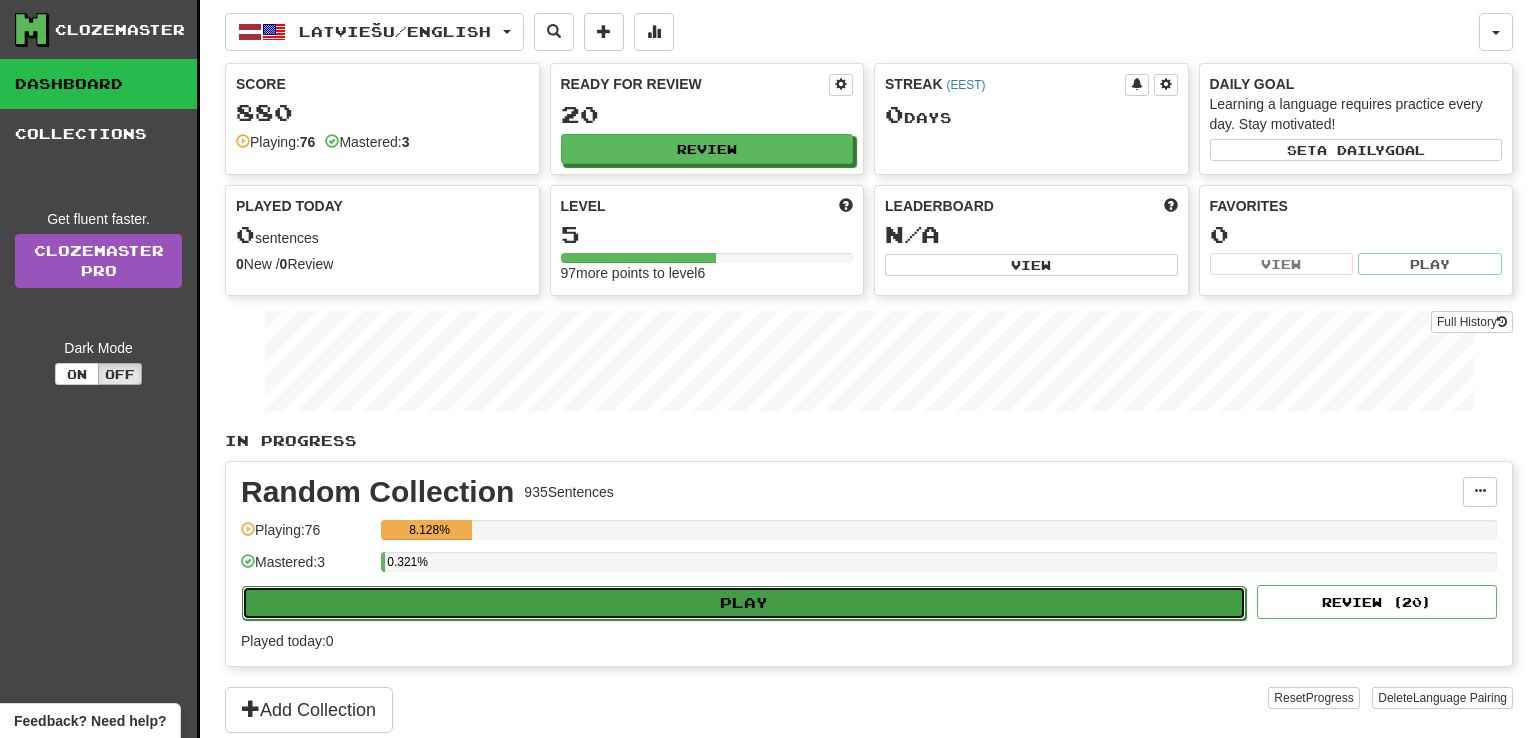 select on "**" 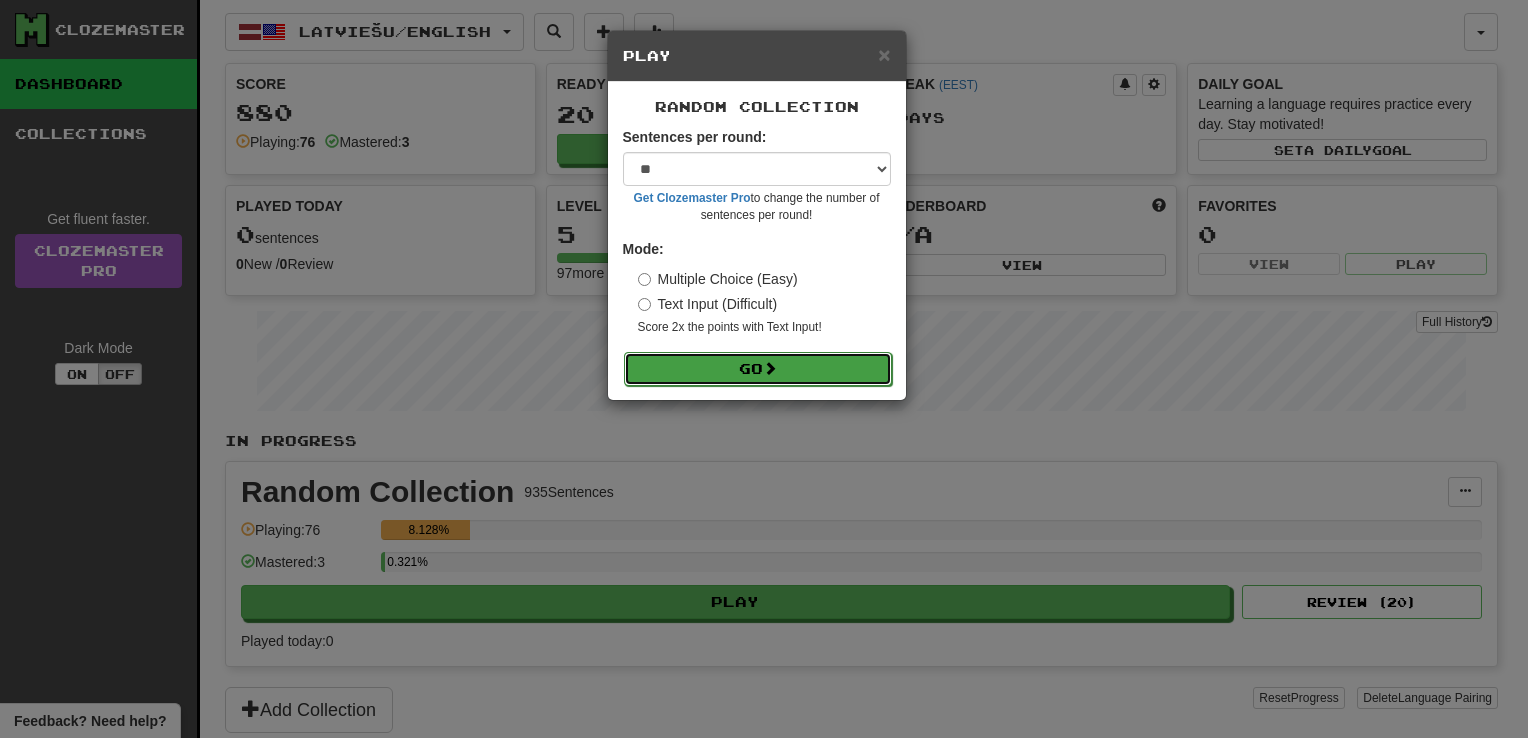click on "Go" at bounding box center (758, 369) 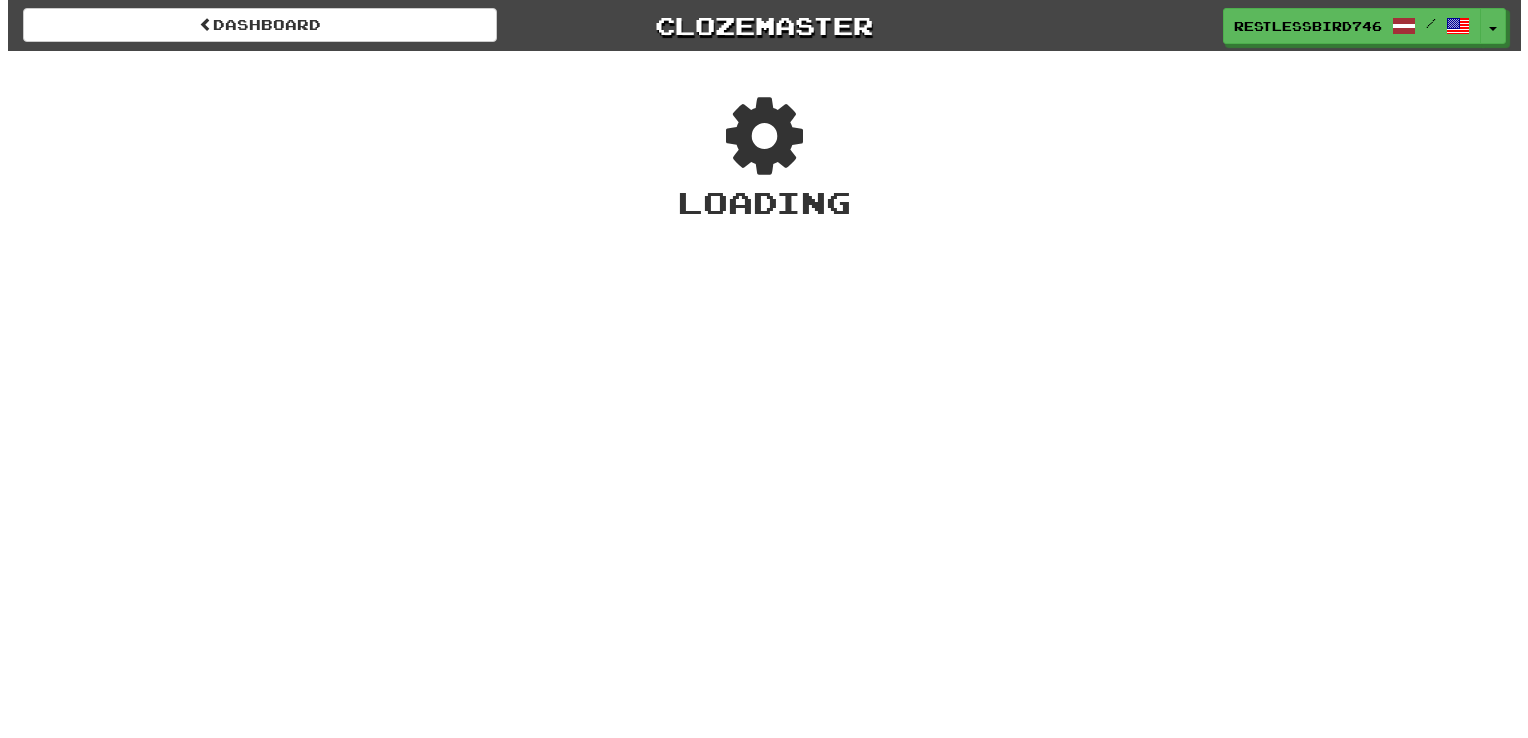 scroll, scrollTop: 0, scrollLeft: 0, axis: both 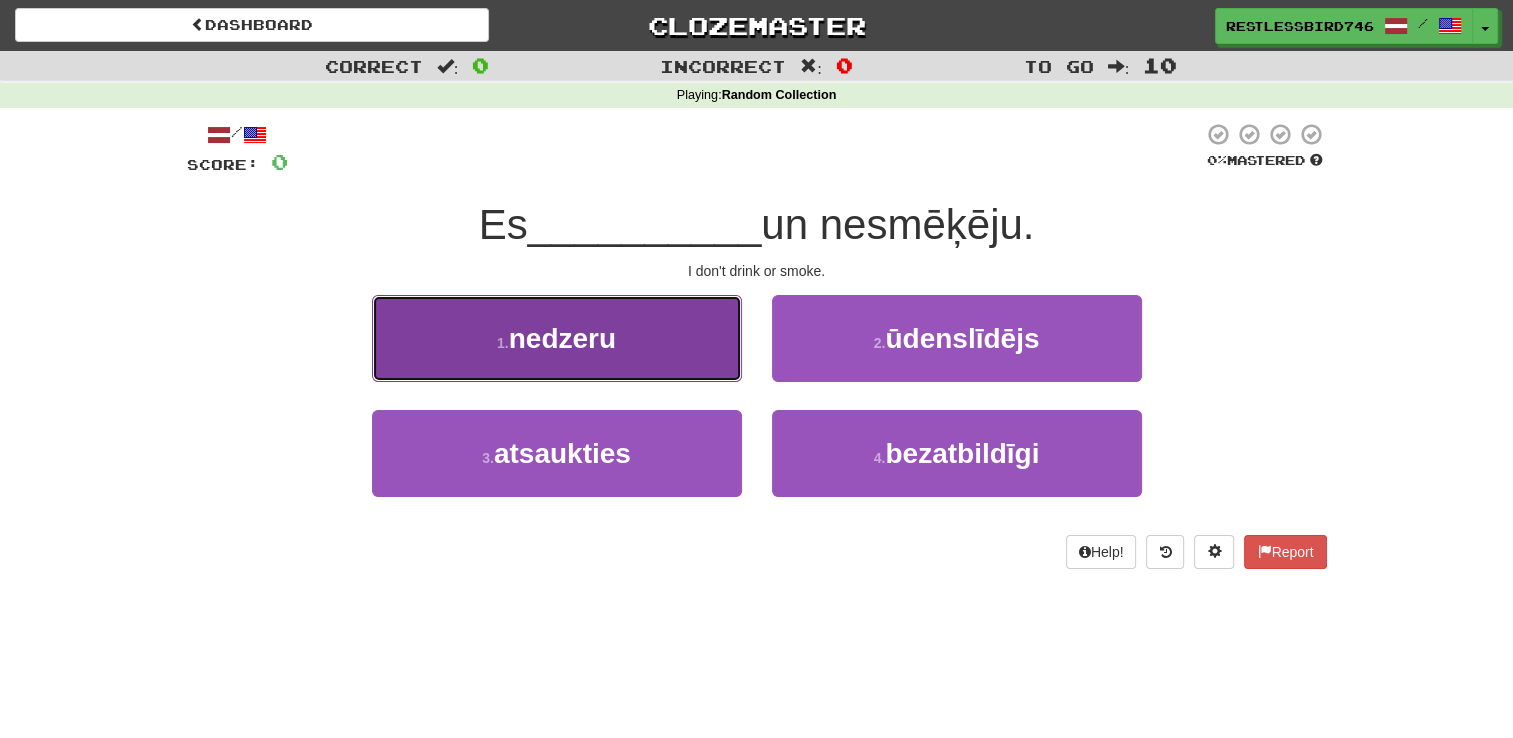 click on "nedzeru" at bounding box center (562, 338) 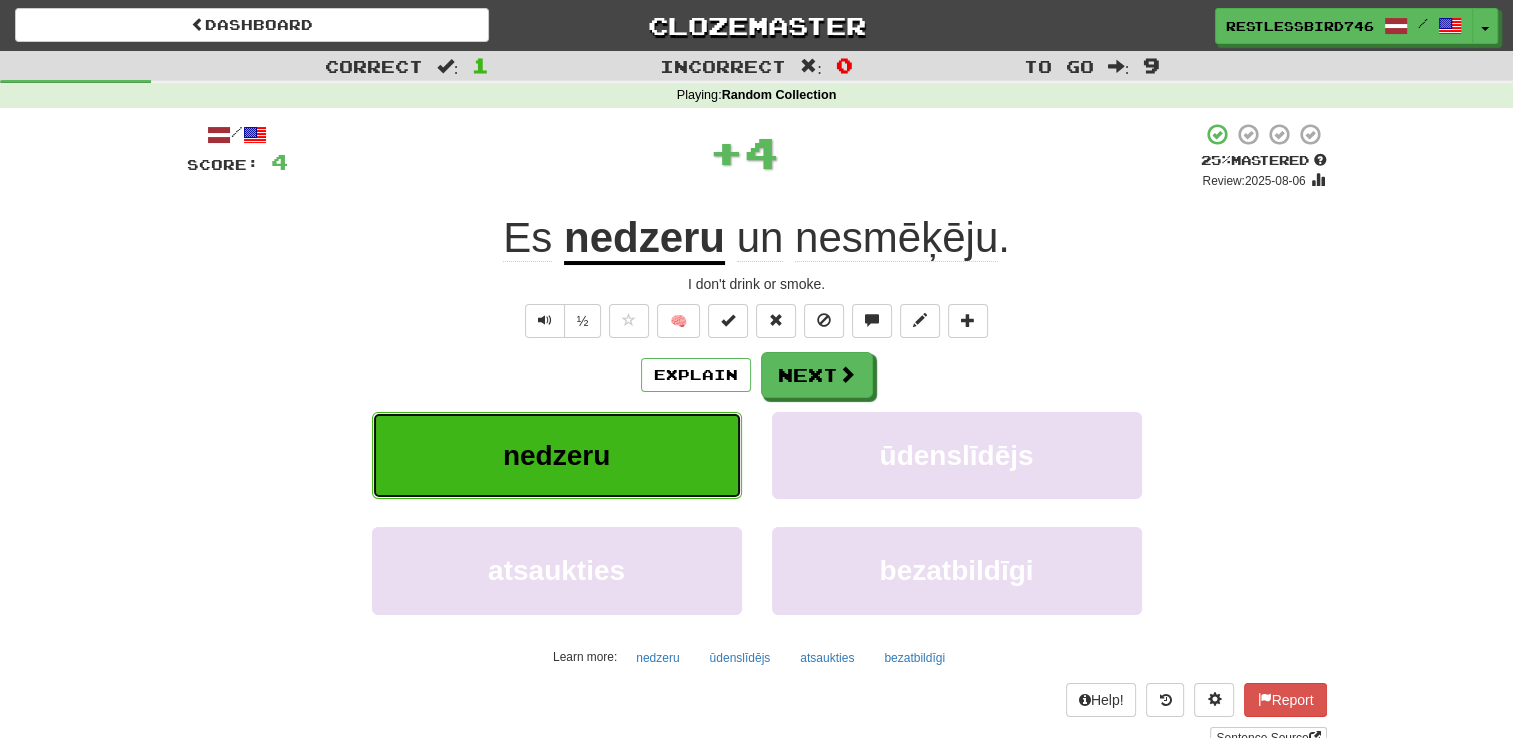 type 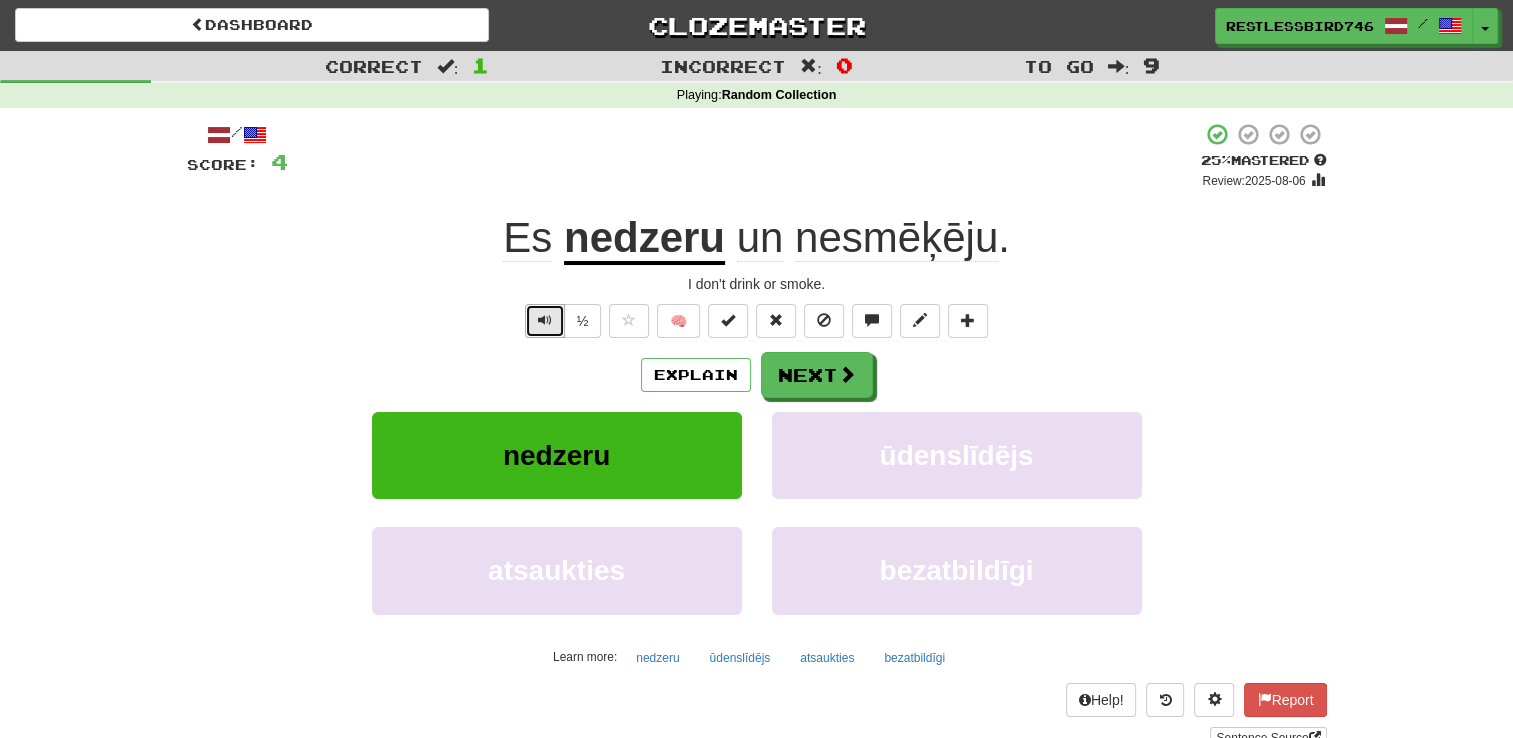 click at bounding box center [545, 320] 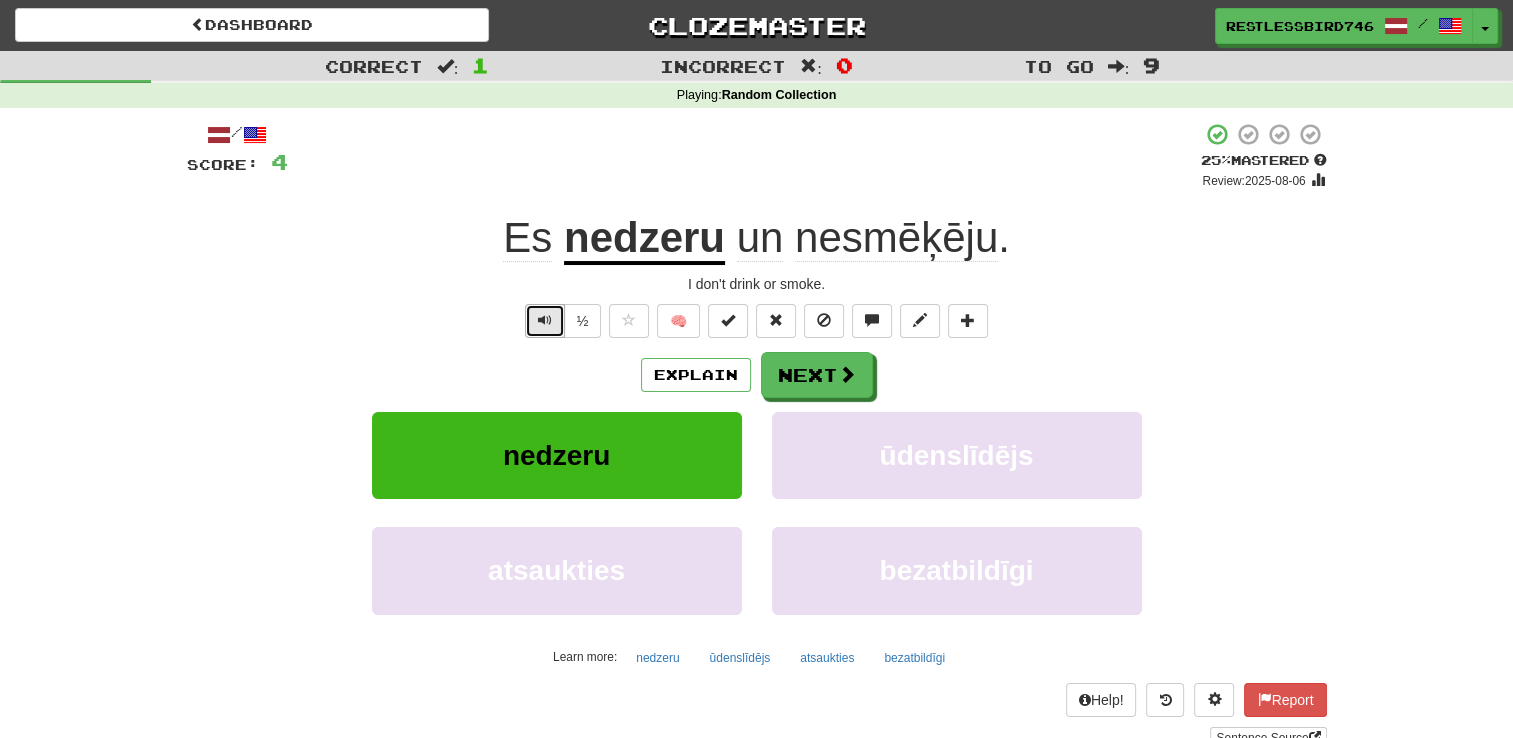 click at bounding box center [545, 320] 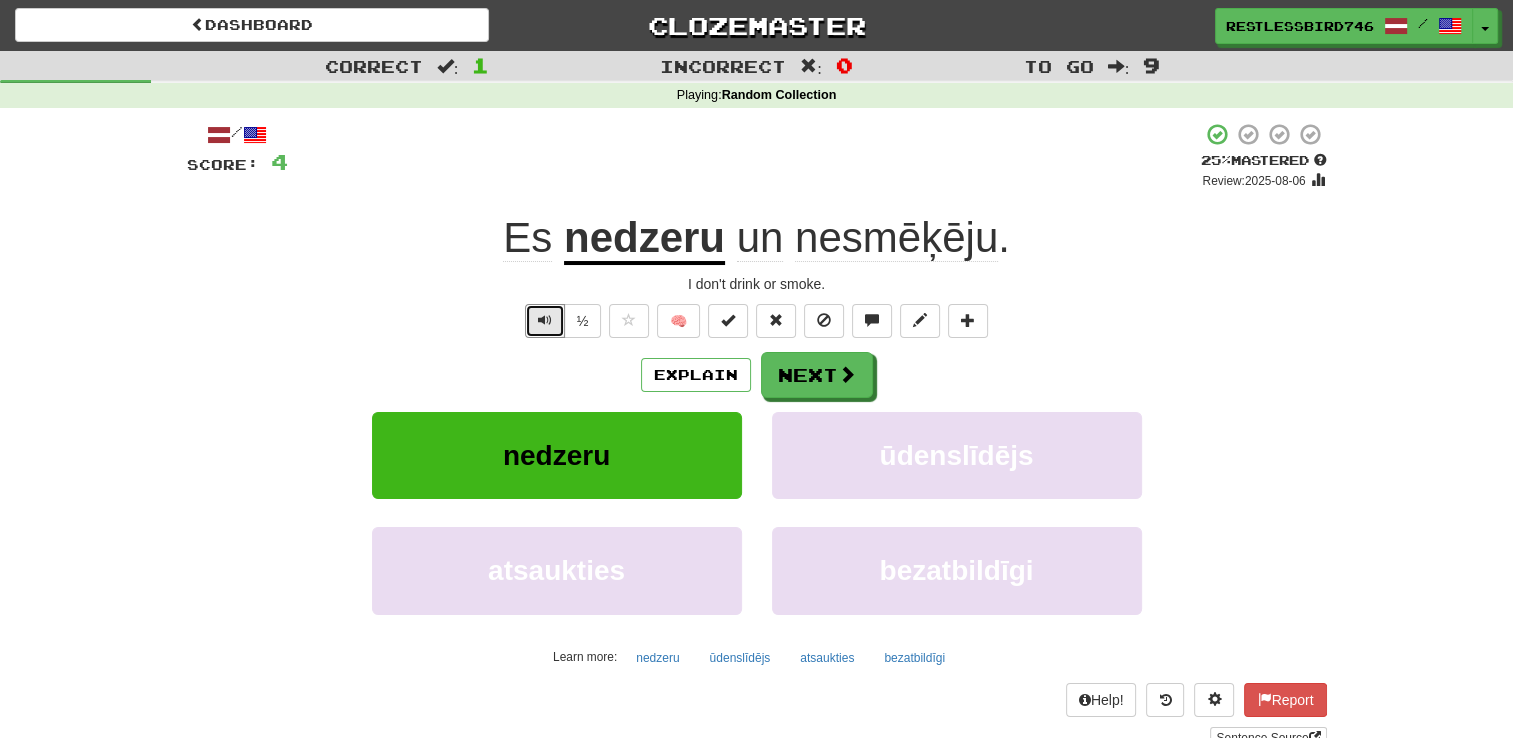 type 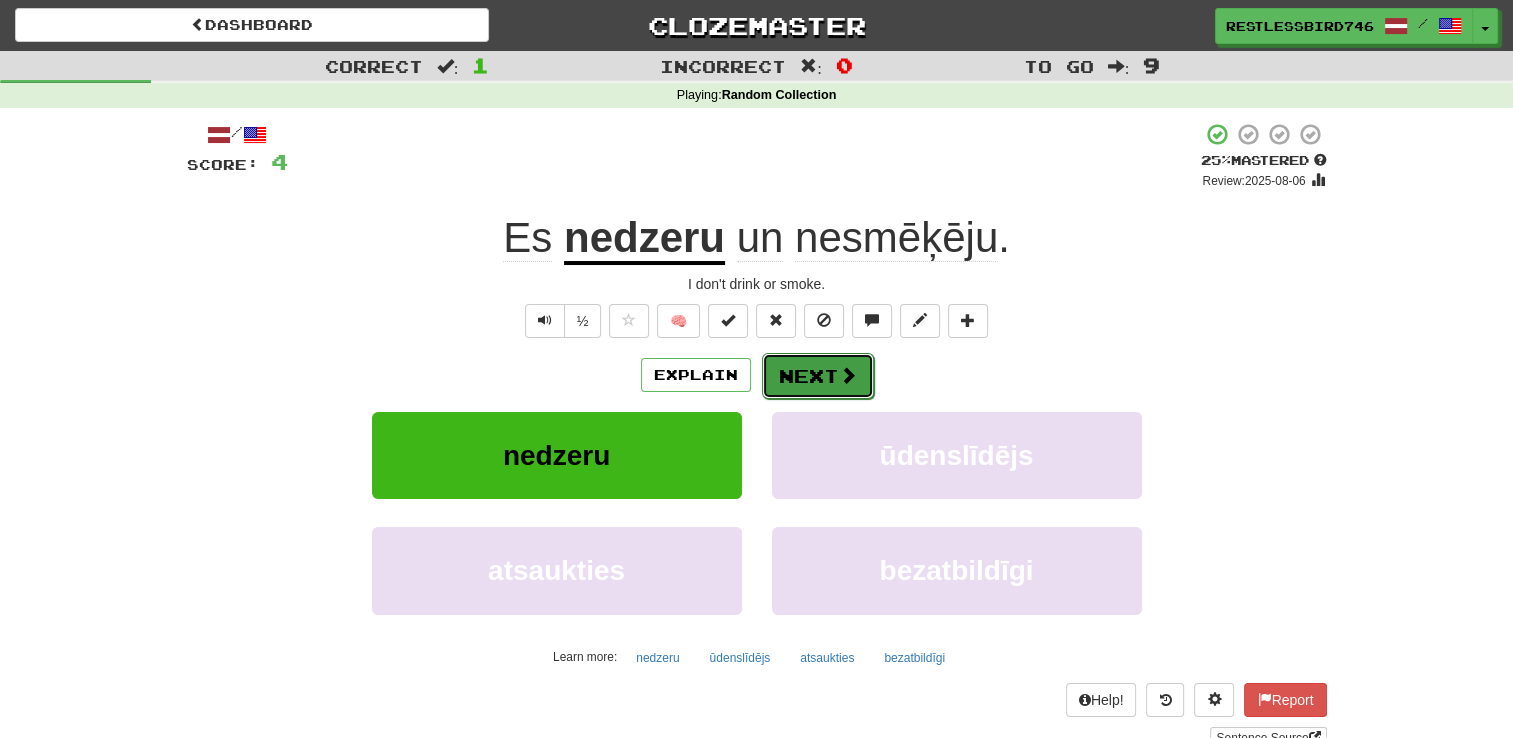 click on "Next" at bounding box center [818, 376] 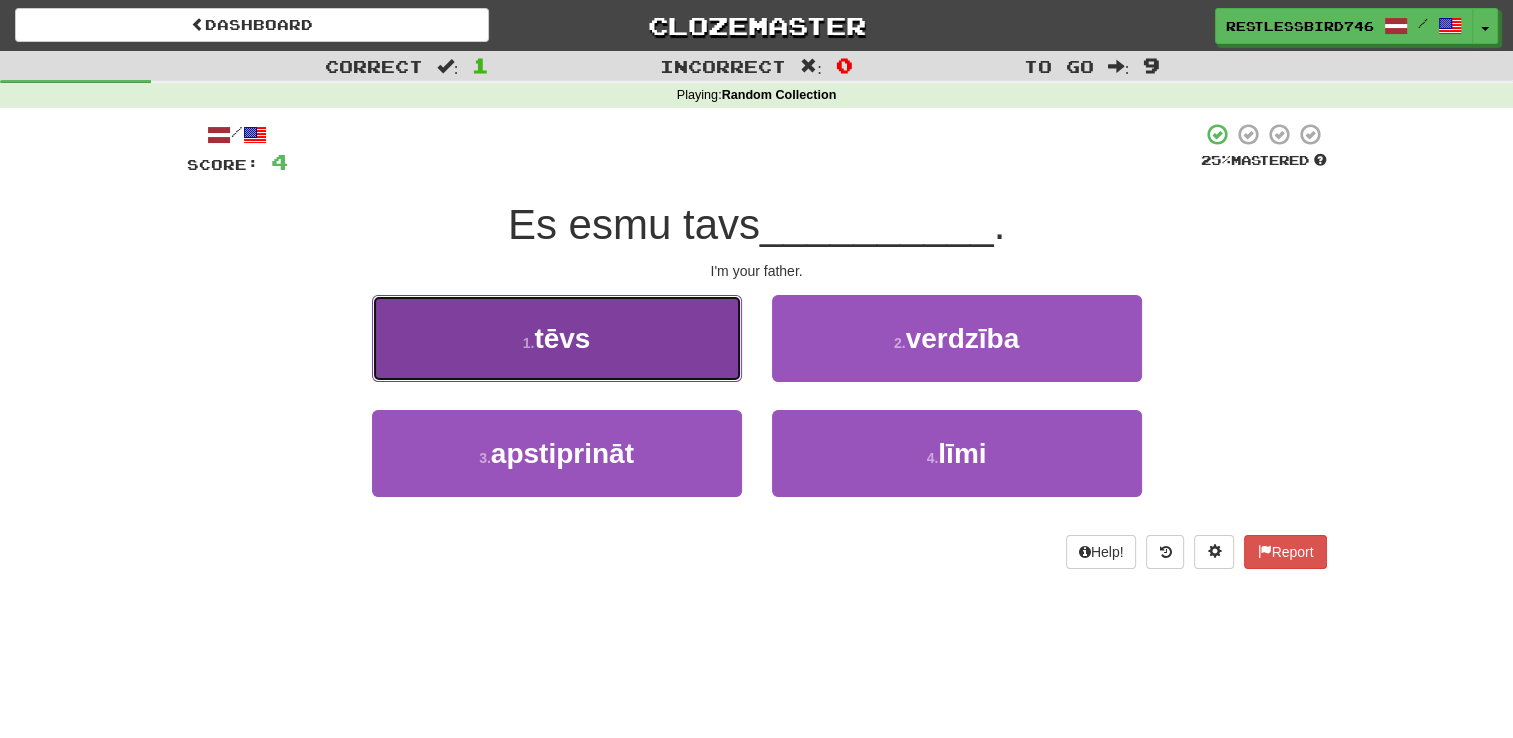 click on "[NUMBER] . tēvs" at bounding box center (557, 338) 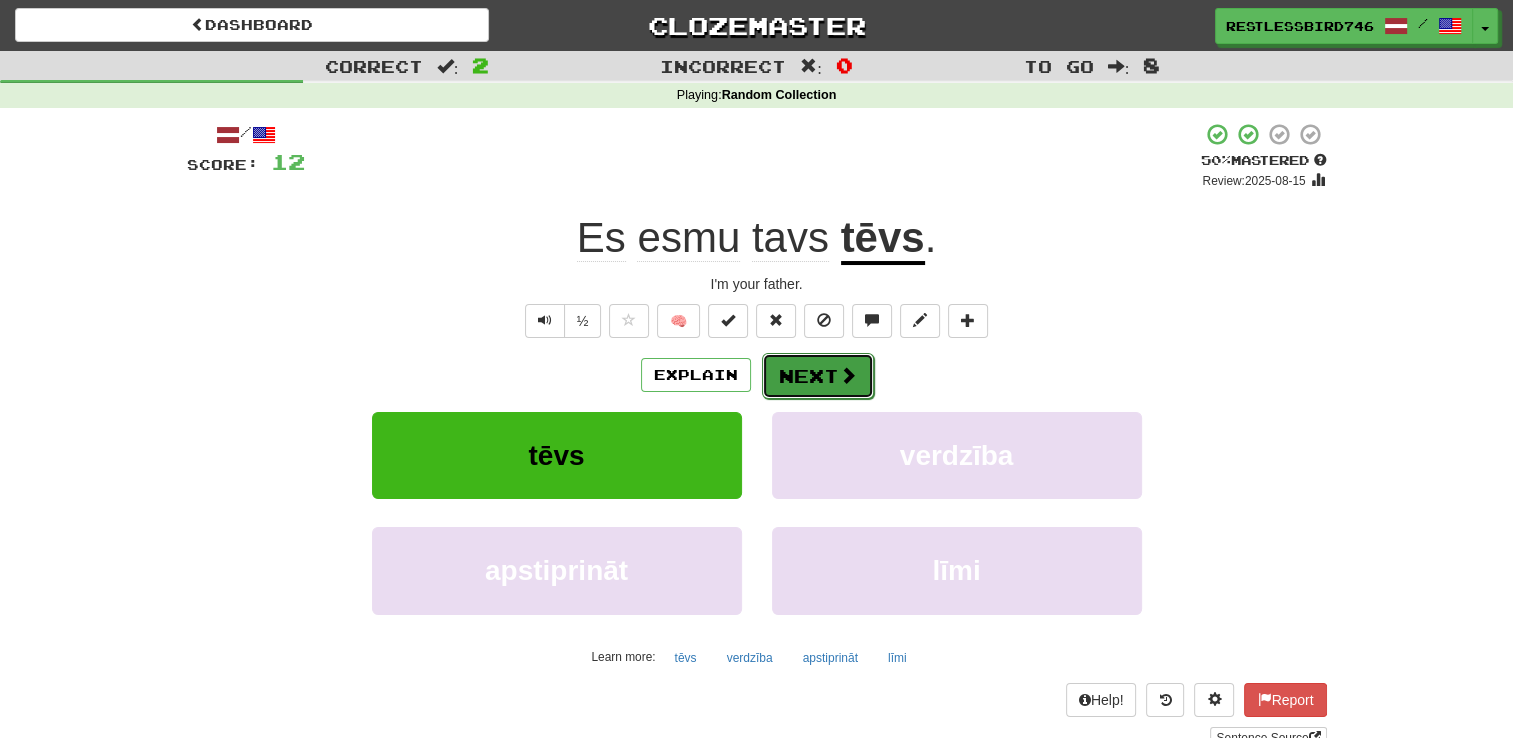 click on "Next" at bounding box center (818, 376) 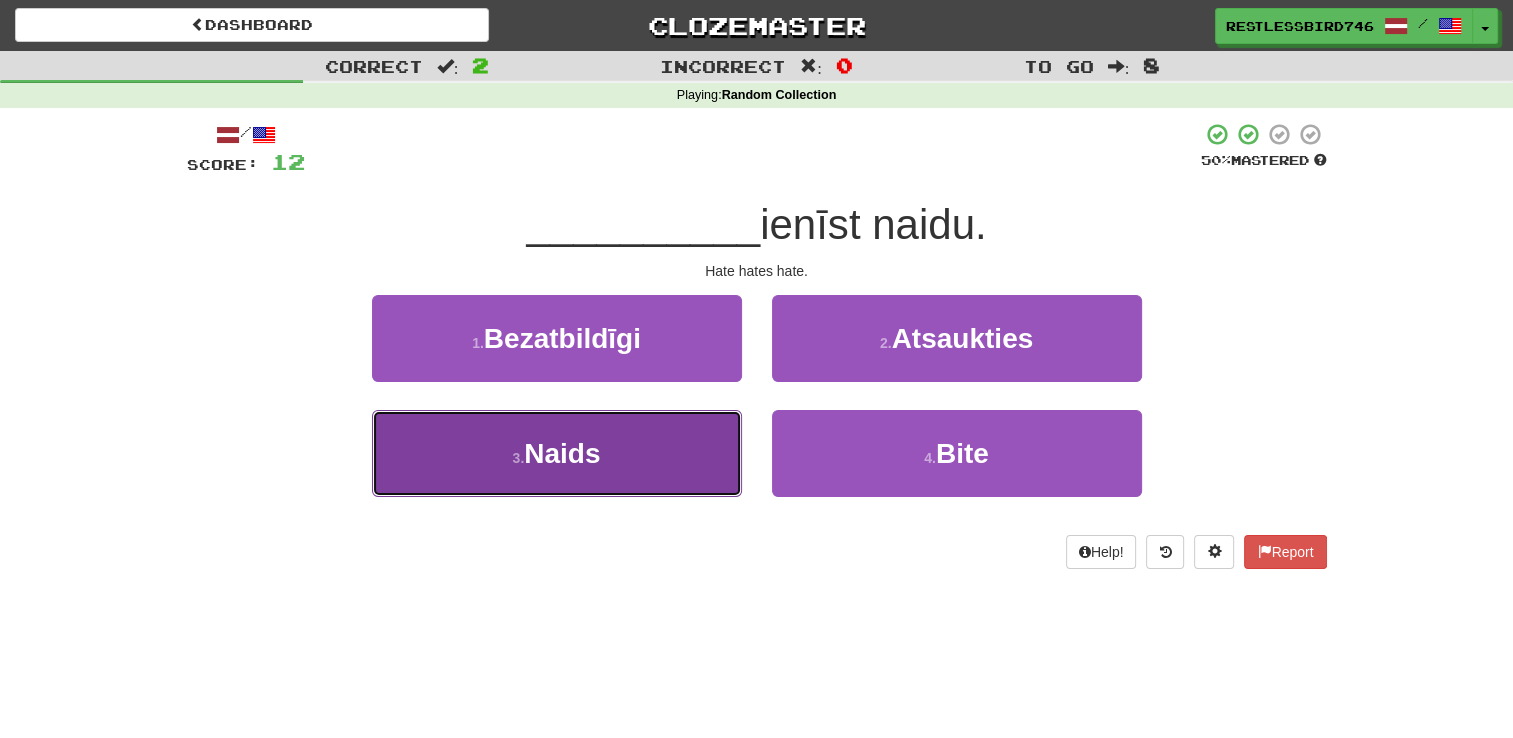 click on "3 .  Naids" at bounding box center [557, 453] 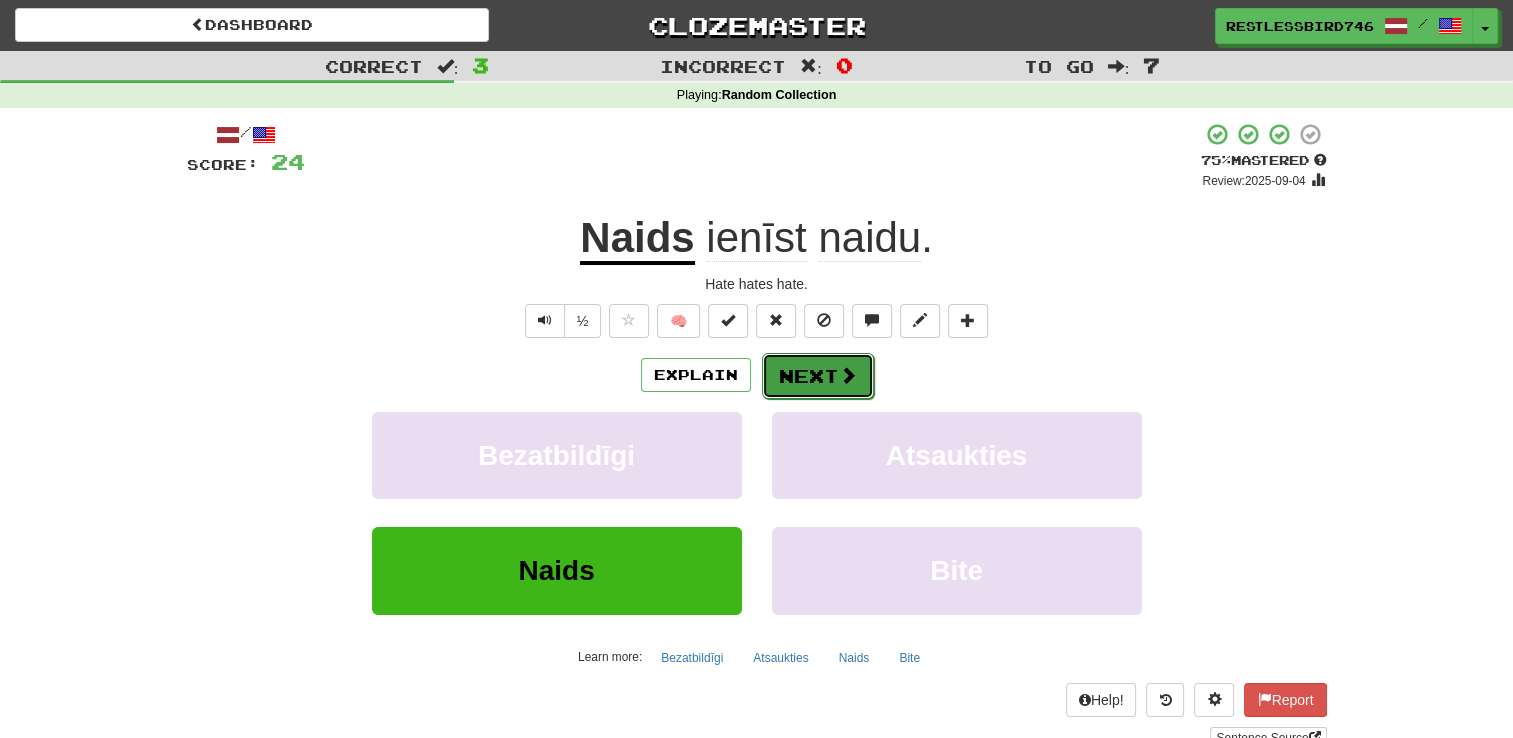 click on "Next" at bounding box center (818, 376) 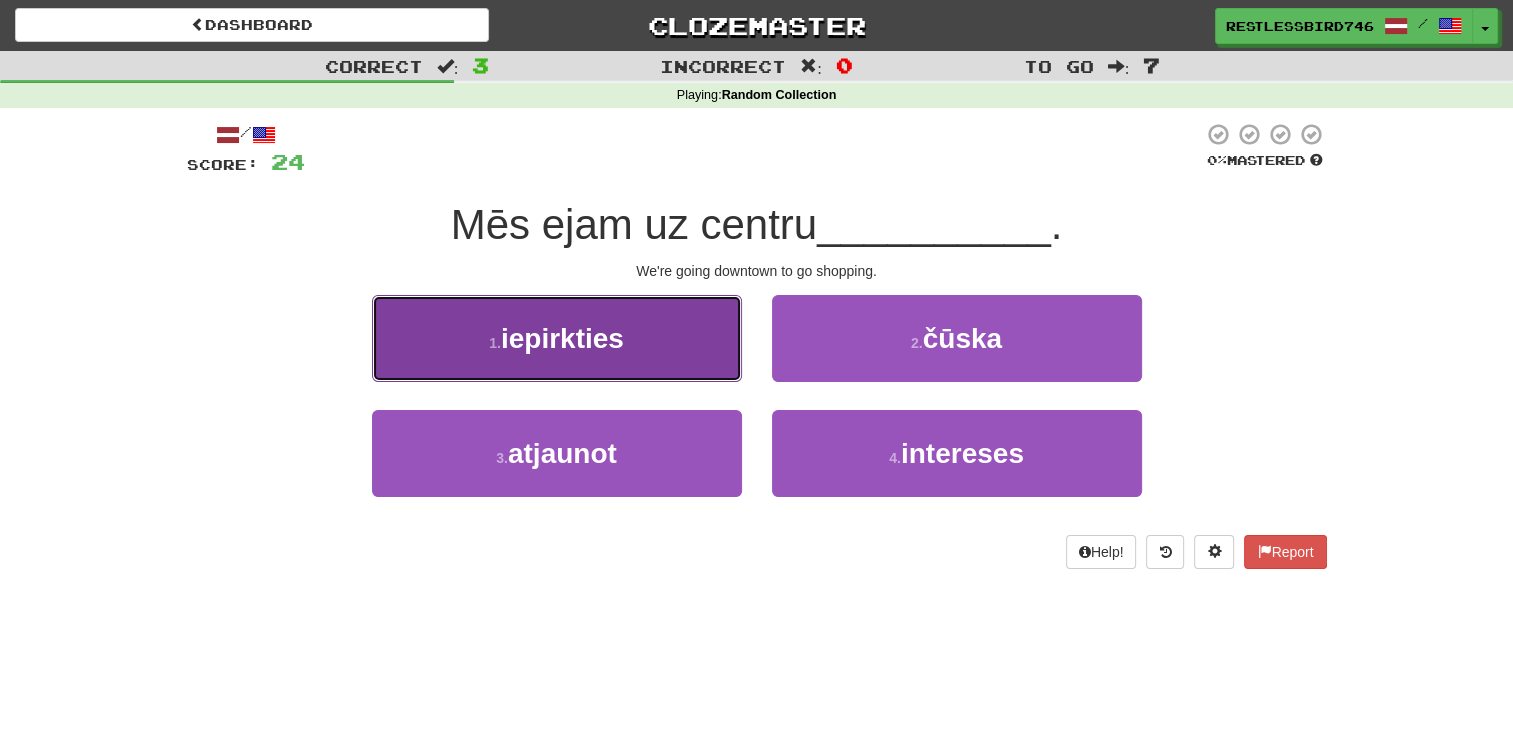 click on "1 ." at bounding box center (495, 343) 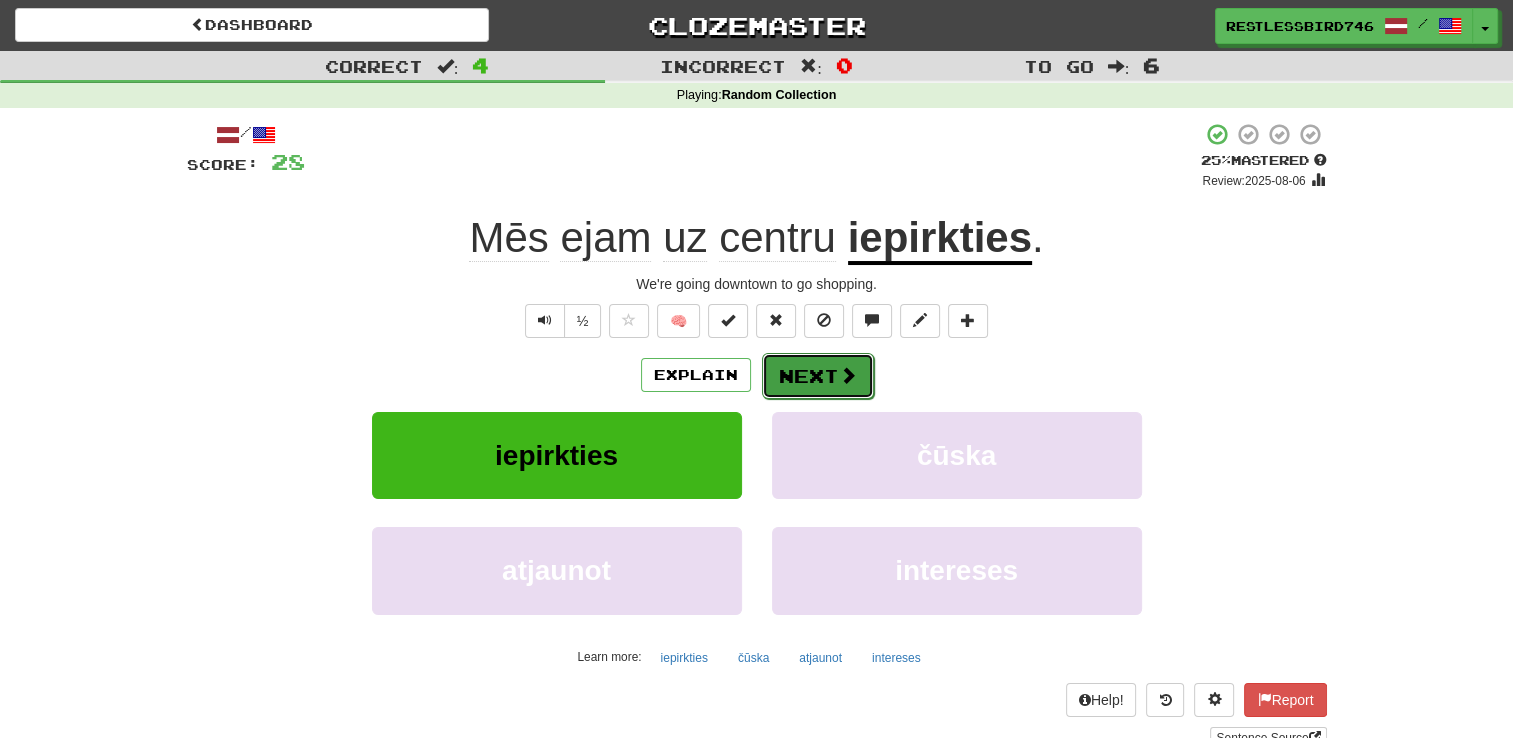click on "Next" at bounding box center (818, 376) 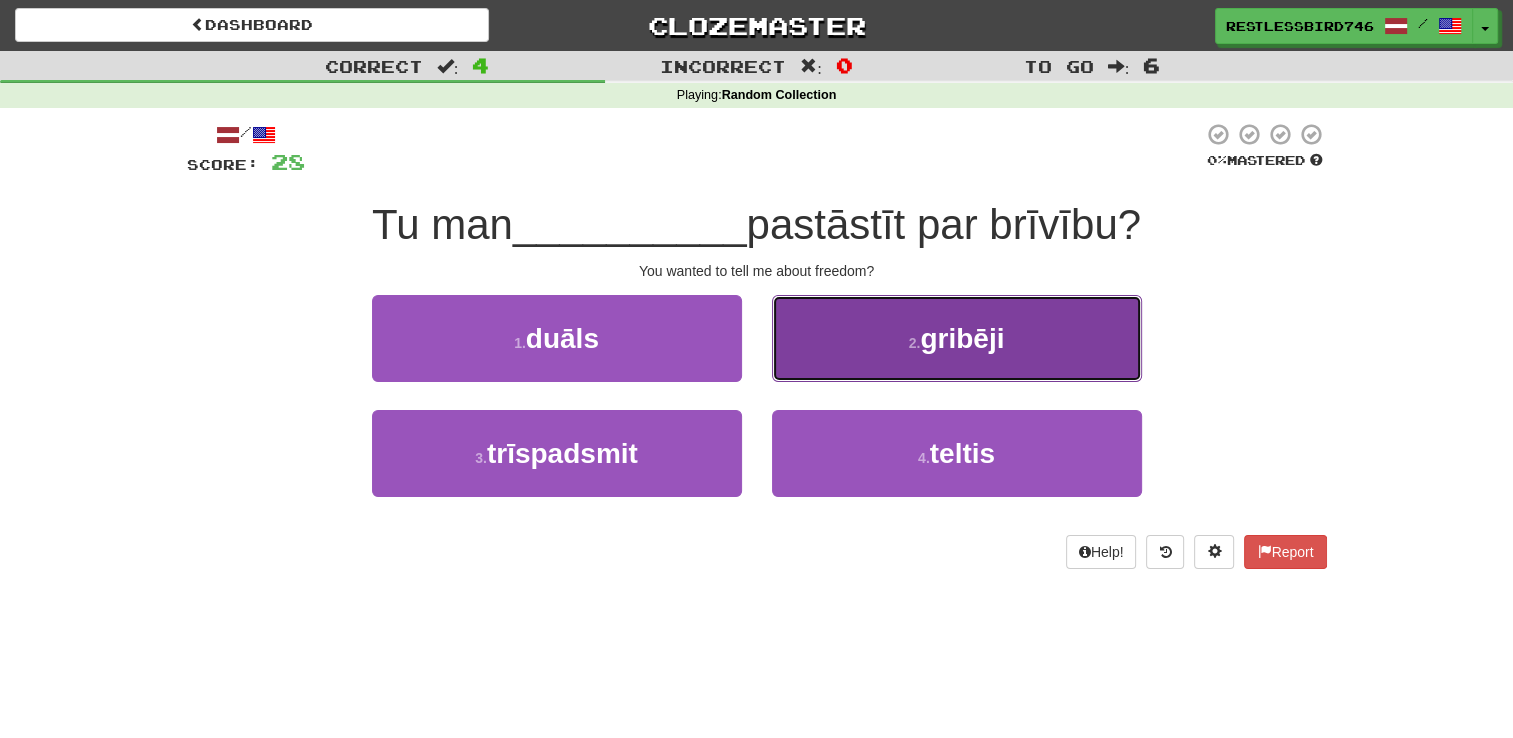 click on "[NUMBER] . gribēji" at bounding box center (957, 338) 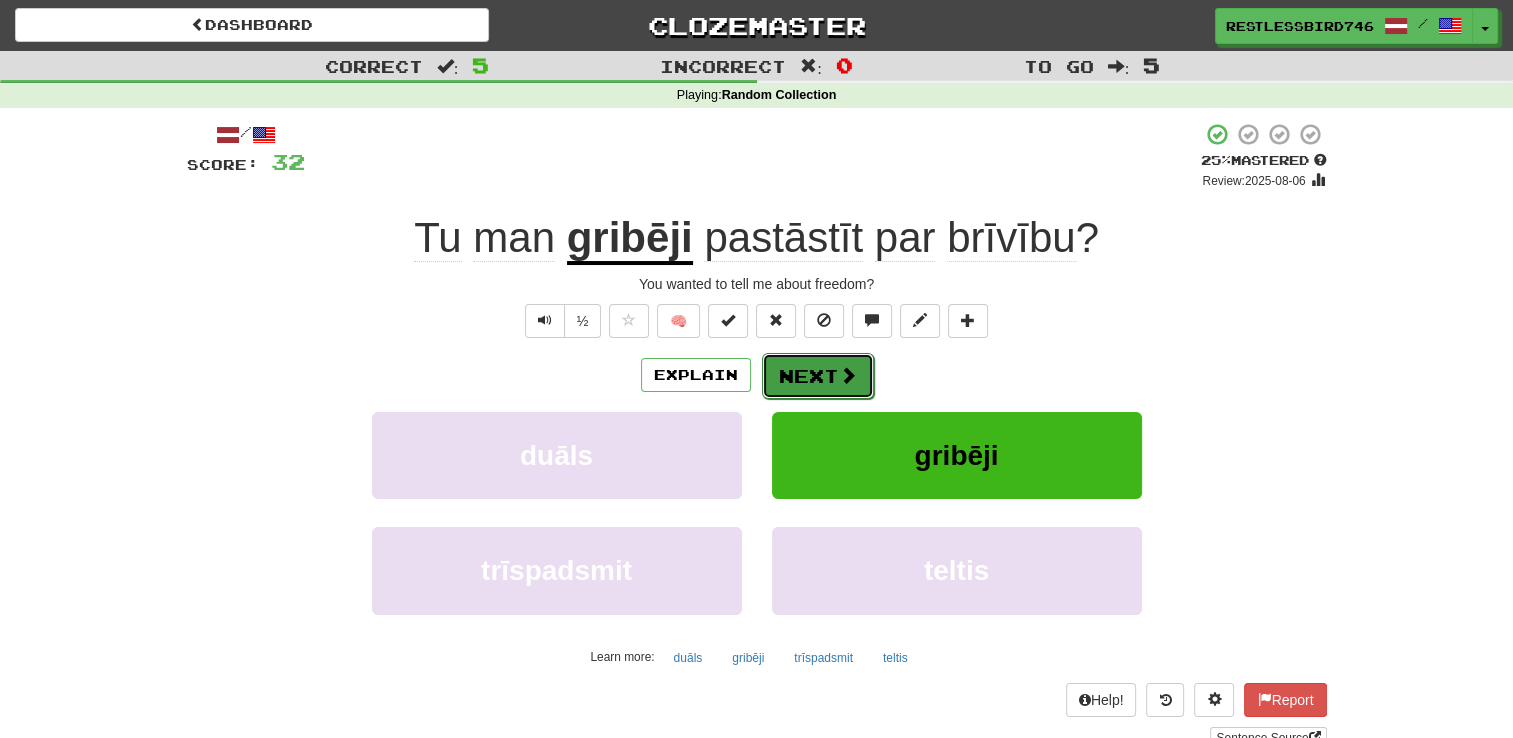 click on "Next" at bounding box center (818, 376) 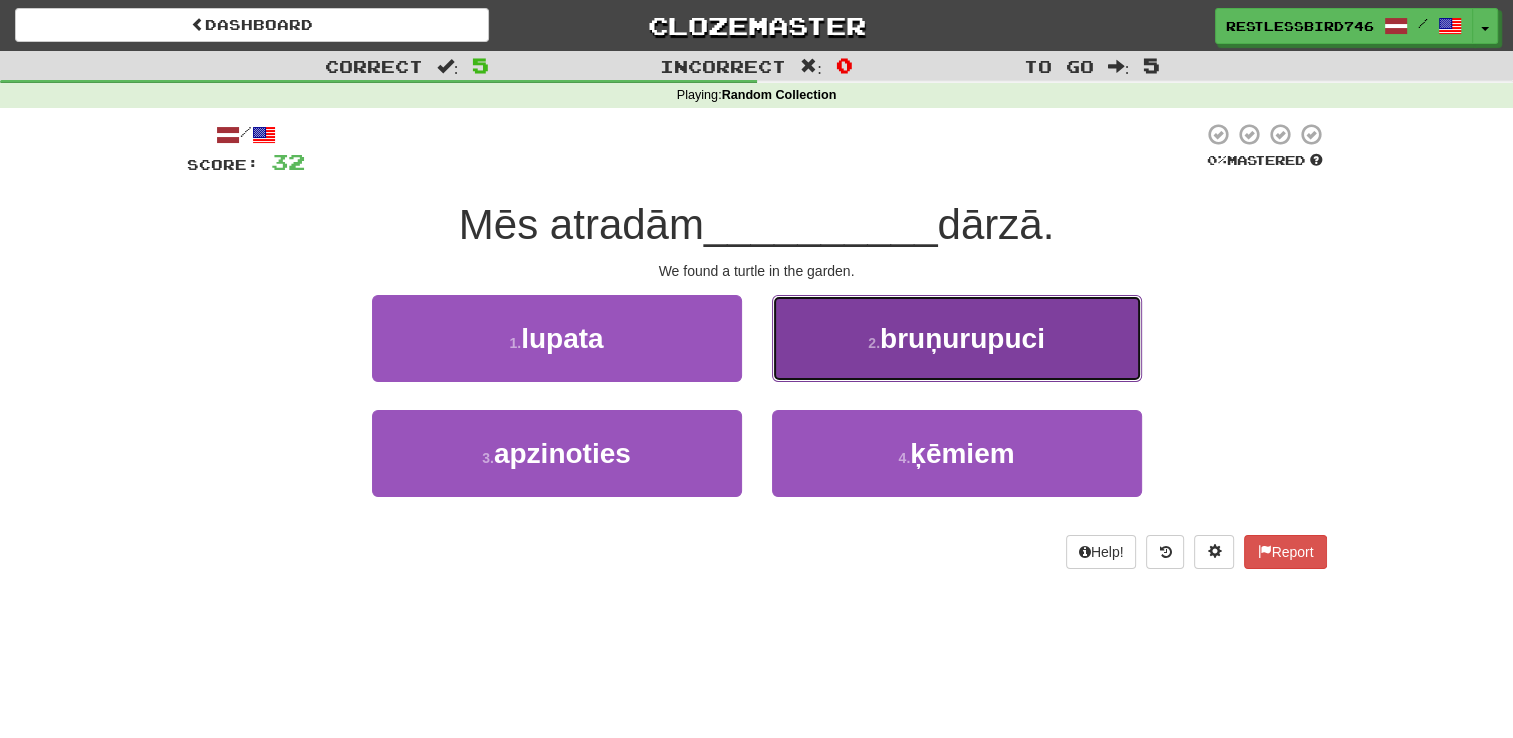 click on "[NUMBER] . bruņurupuci" at bounding box center (957, 338) 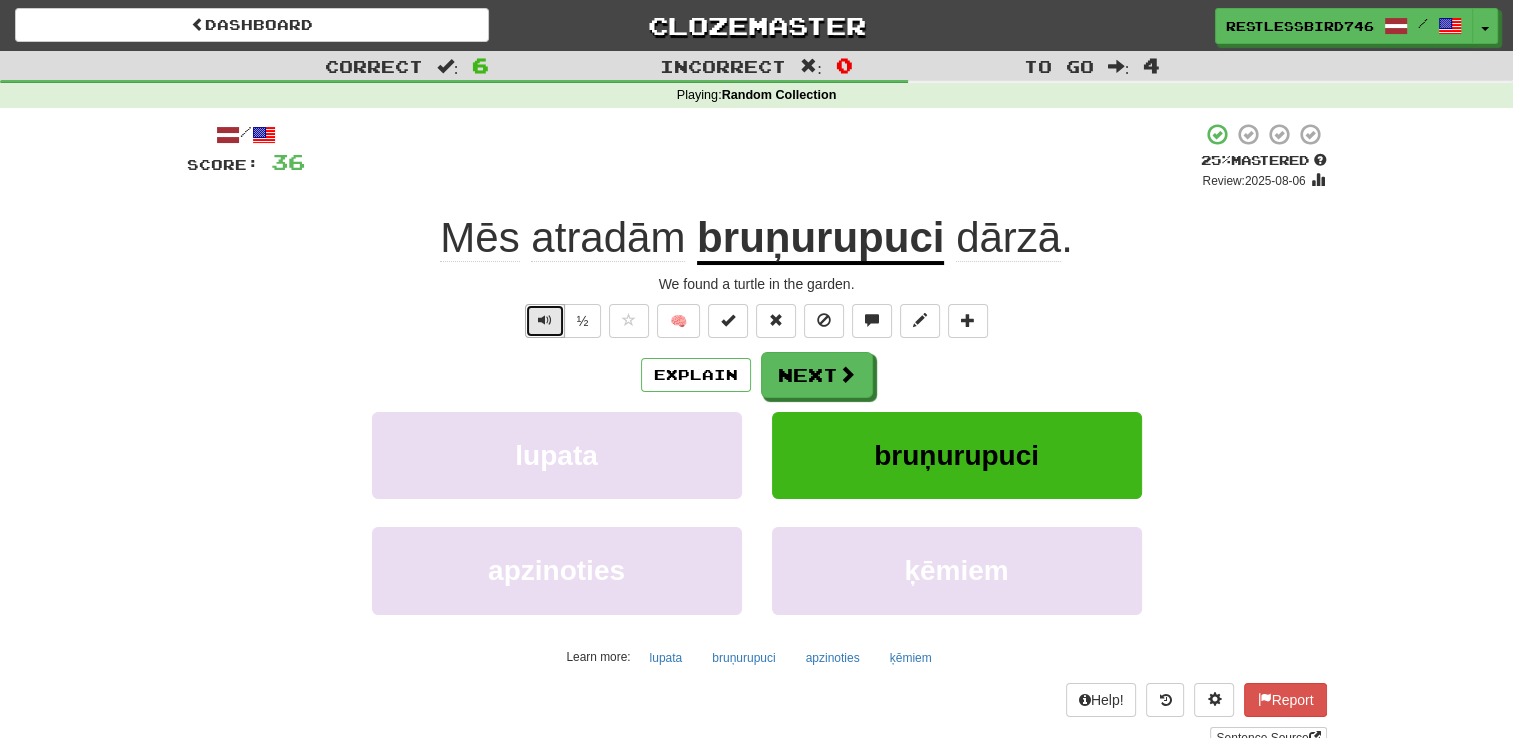 click at bounding box center (545, 321) 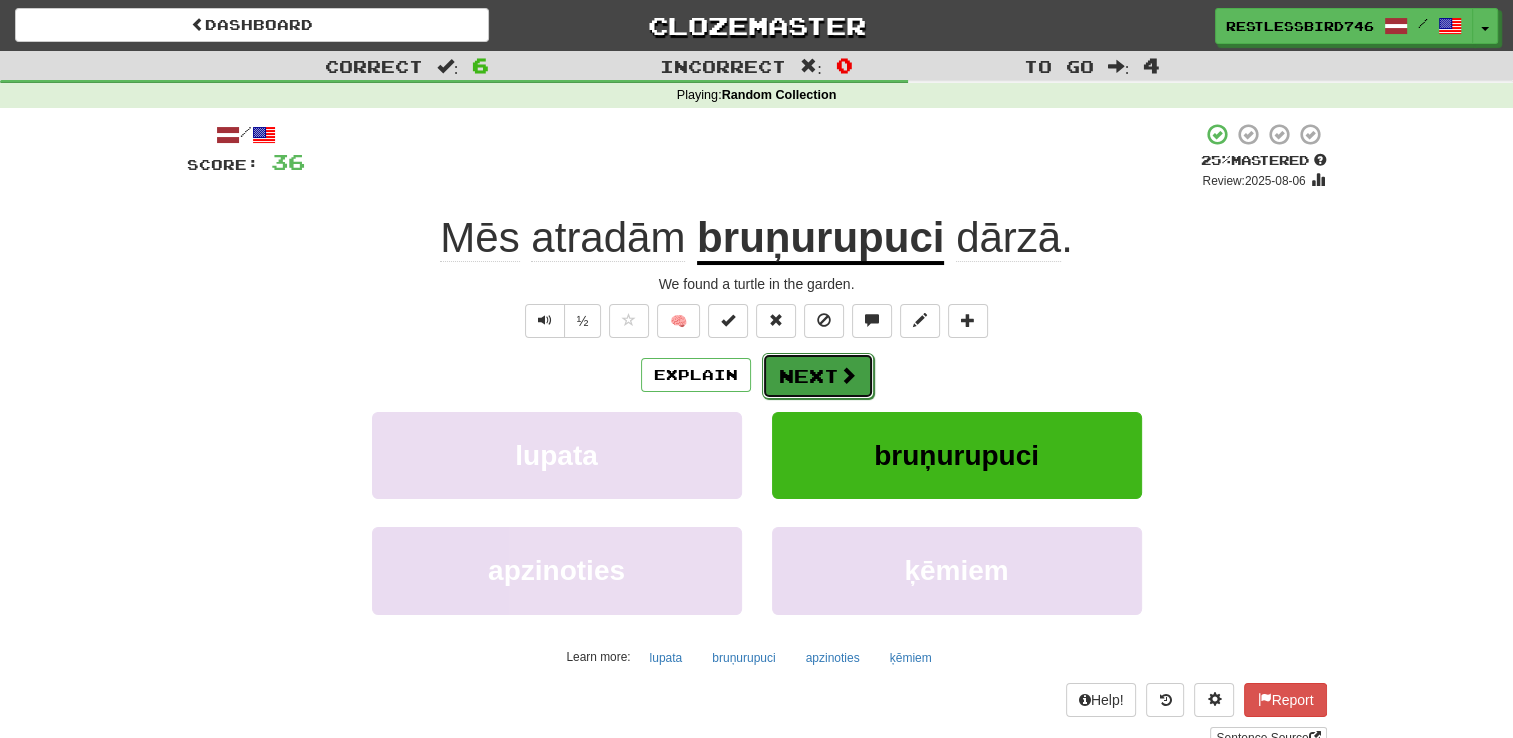 click on "Next" at bounding box center (818, 376) 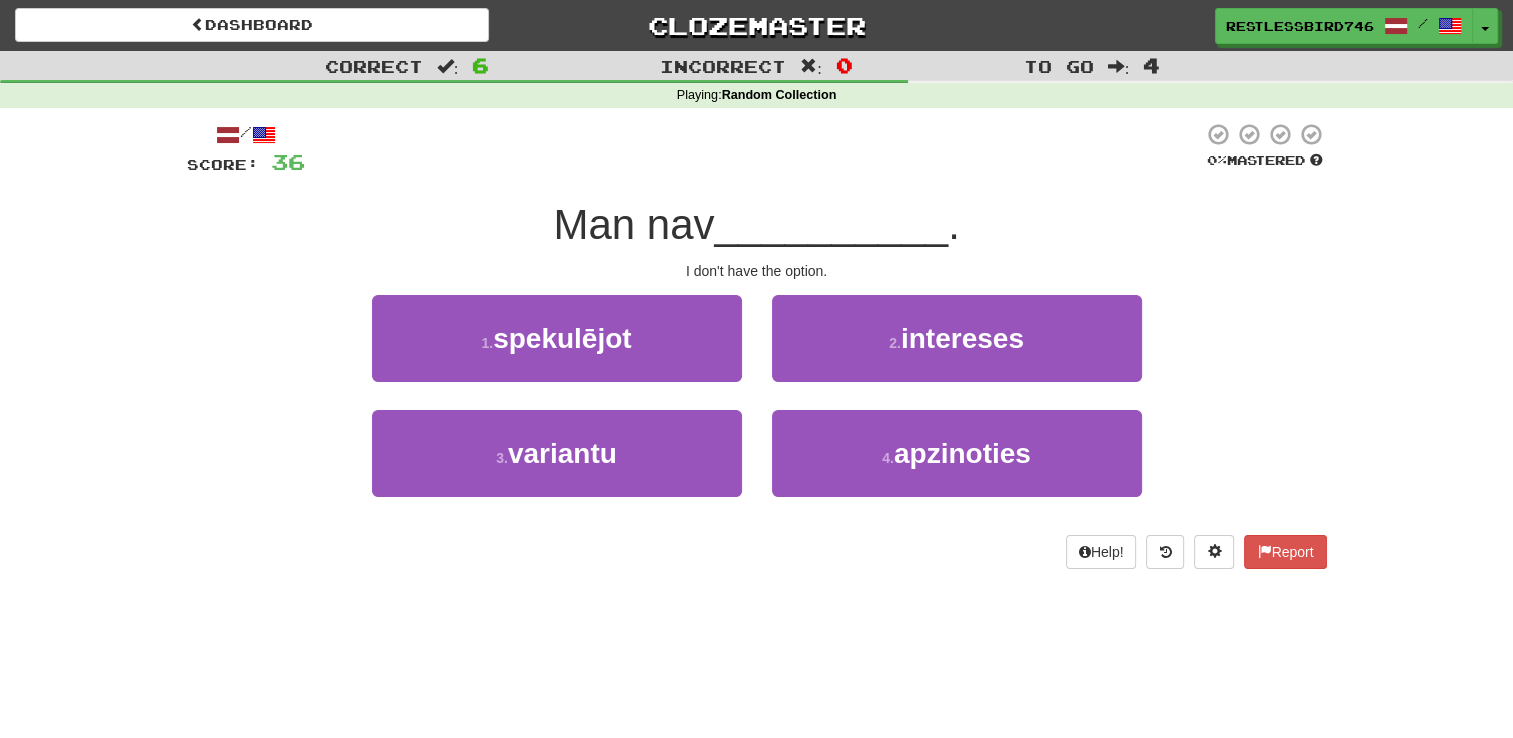 click on "[NUMBER] . intereses" at bounding box center [957, 352] 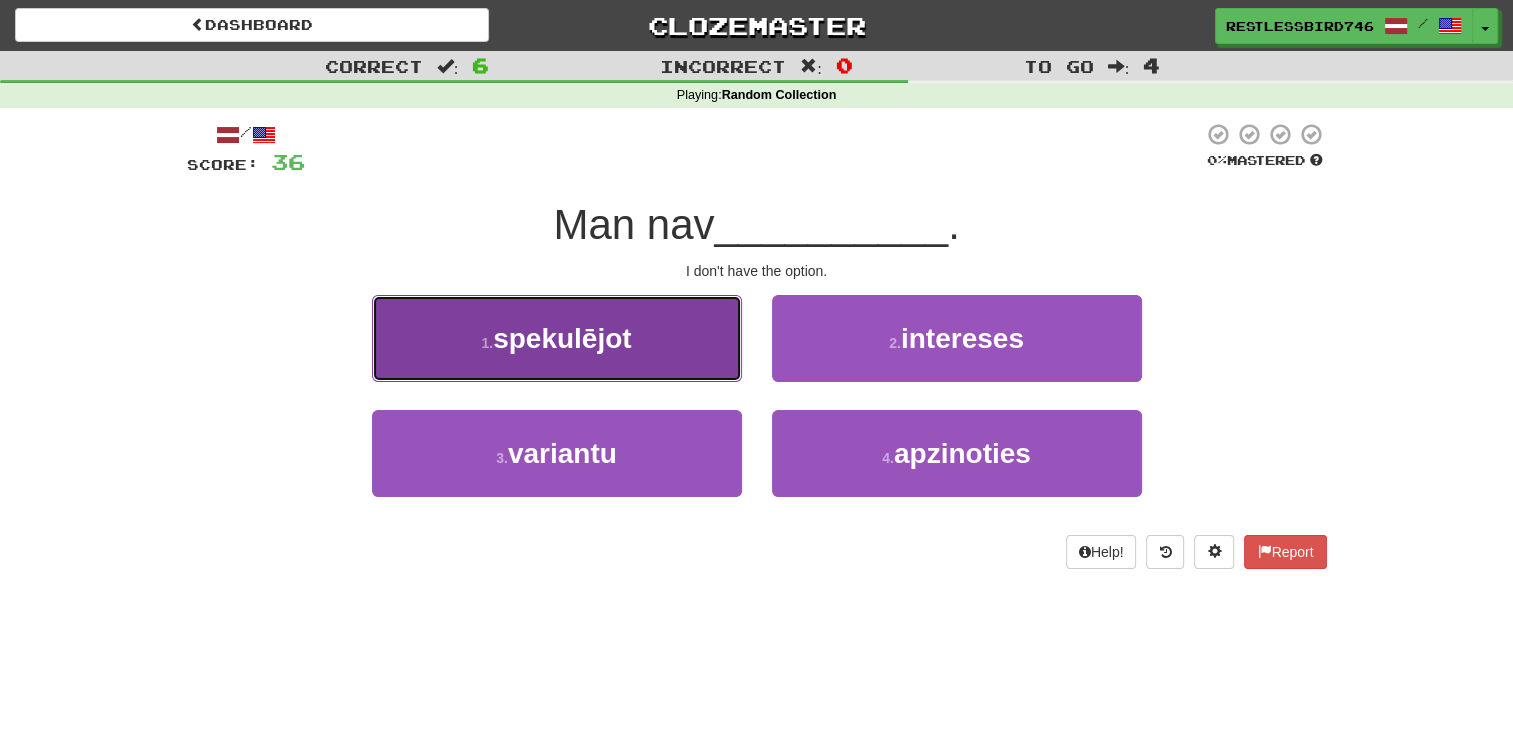 click on "[NUMBER] . spekulējot" at bounding box center (557, 338) 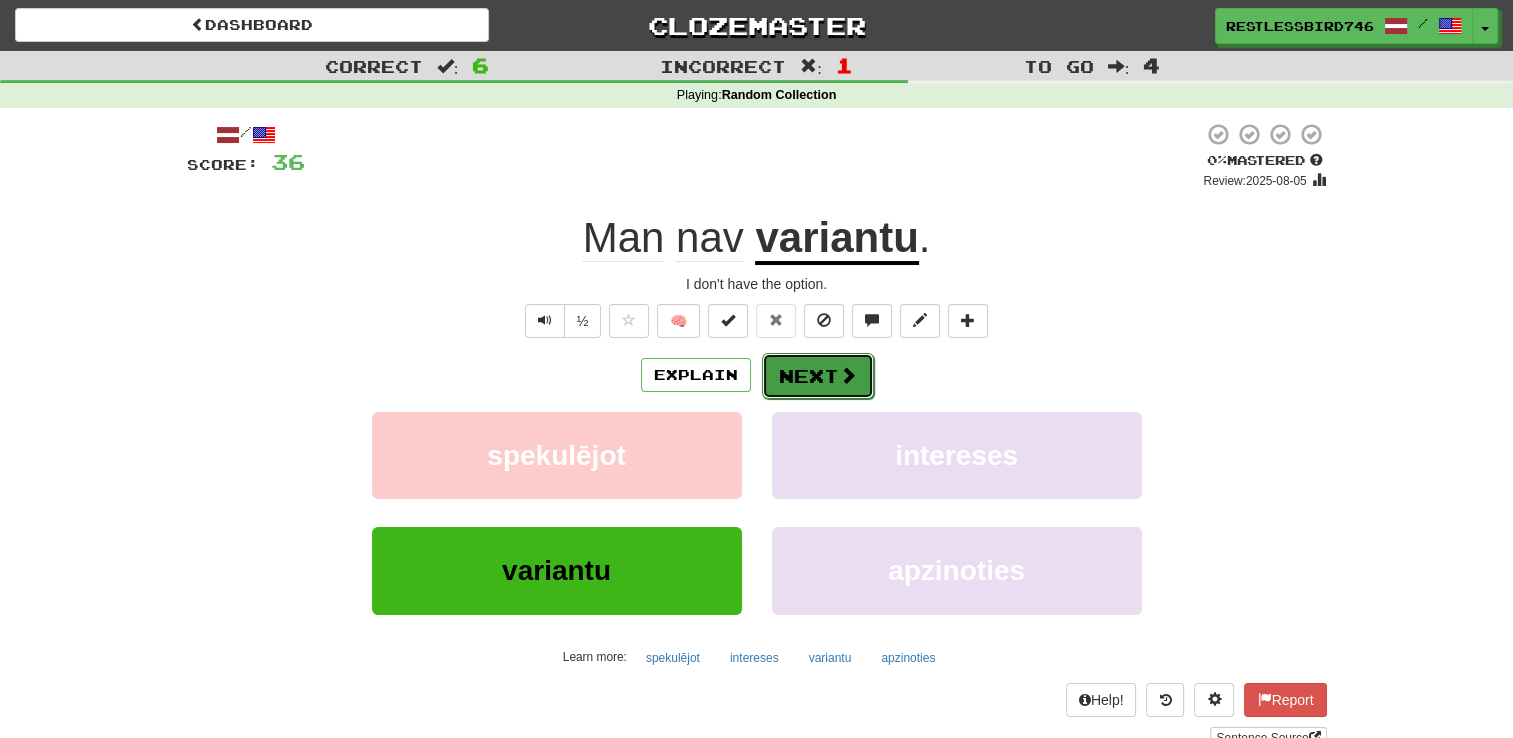 click on "Next" at bounding box center (818, 376) 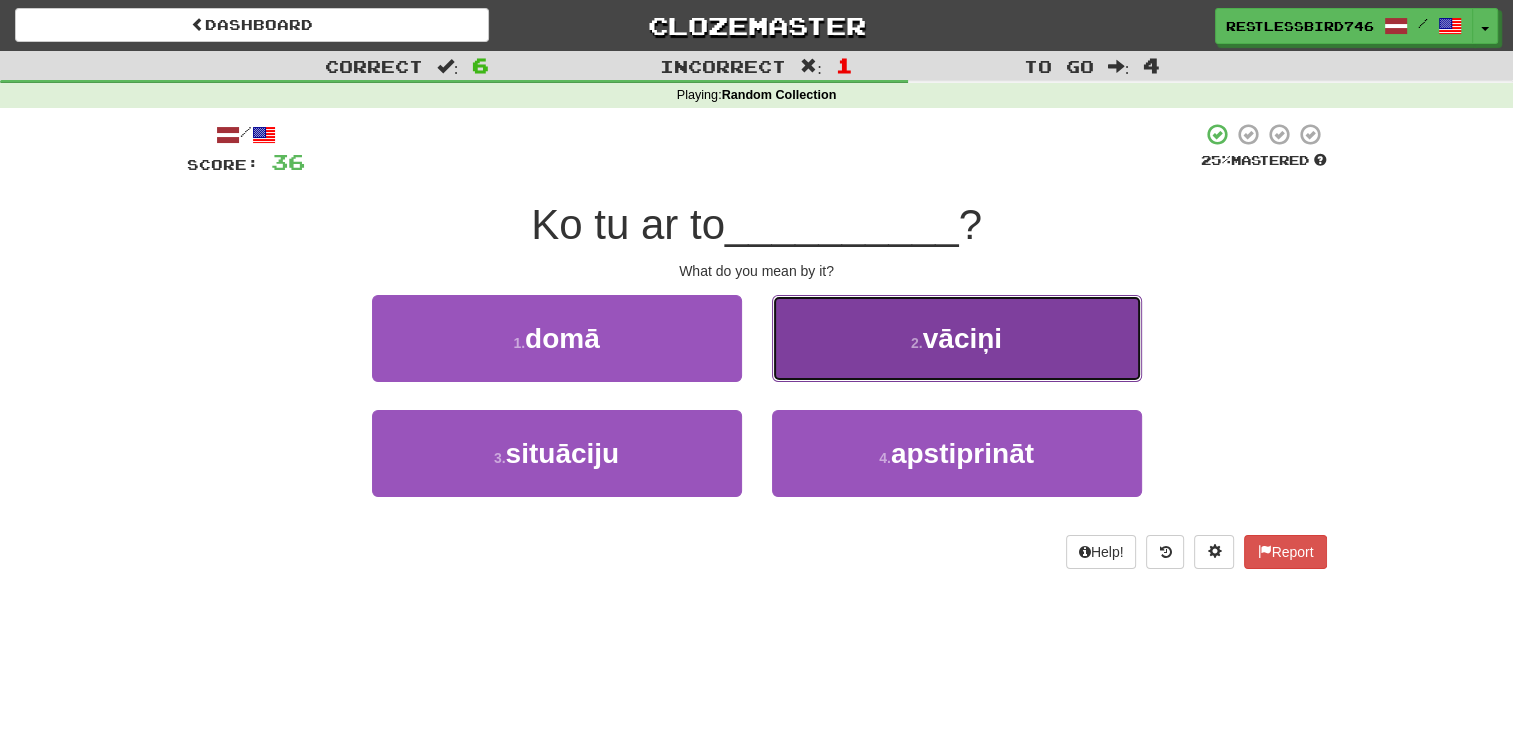 click on "2 ." at bounding box center [917, 343] 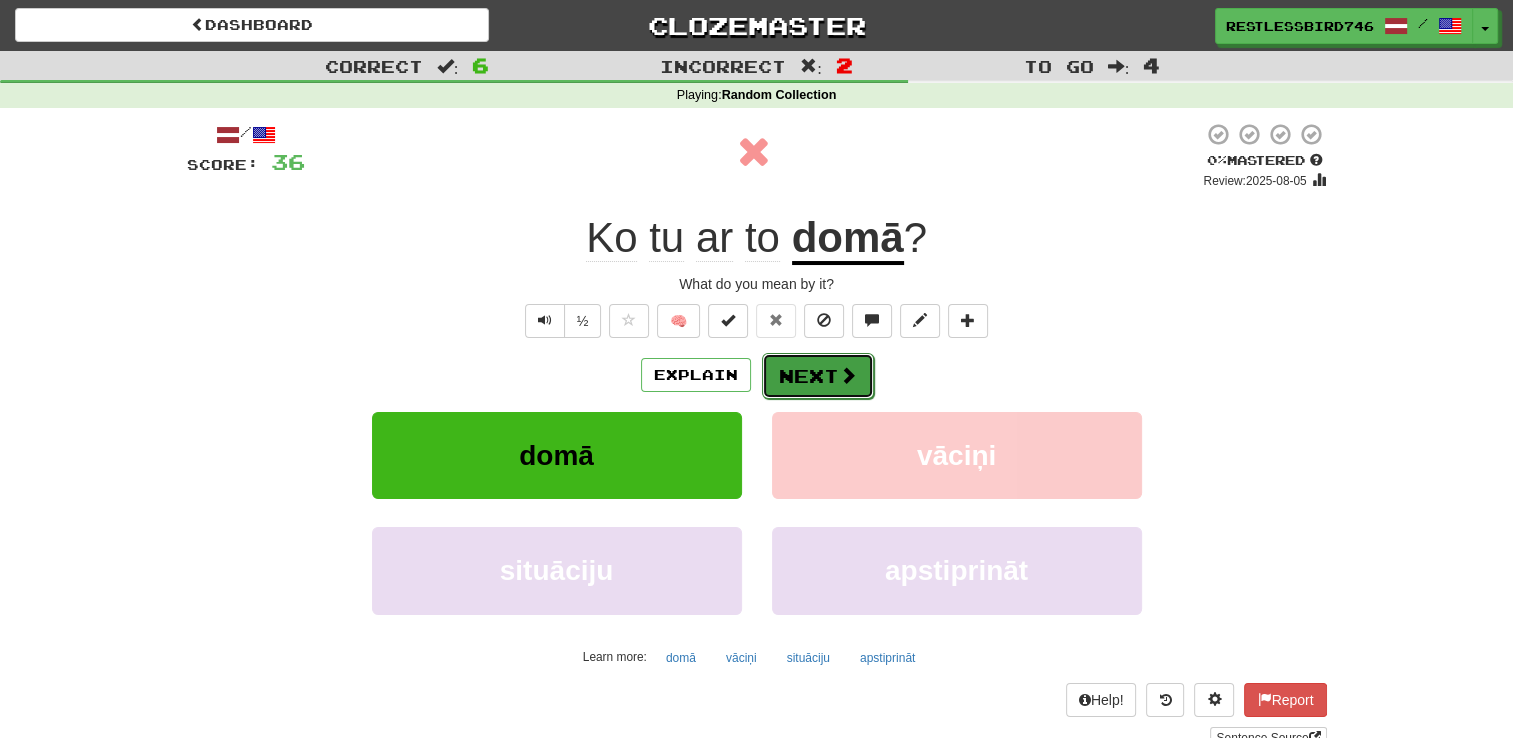 click at bounding box center [848, 375] 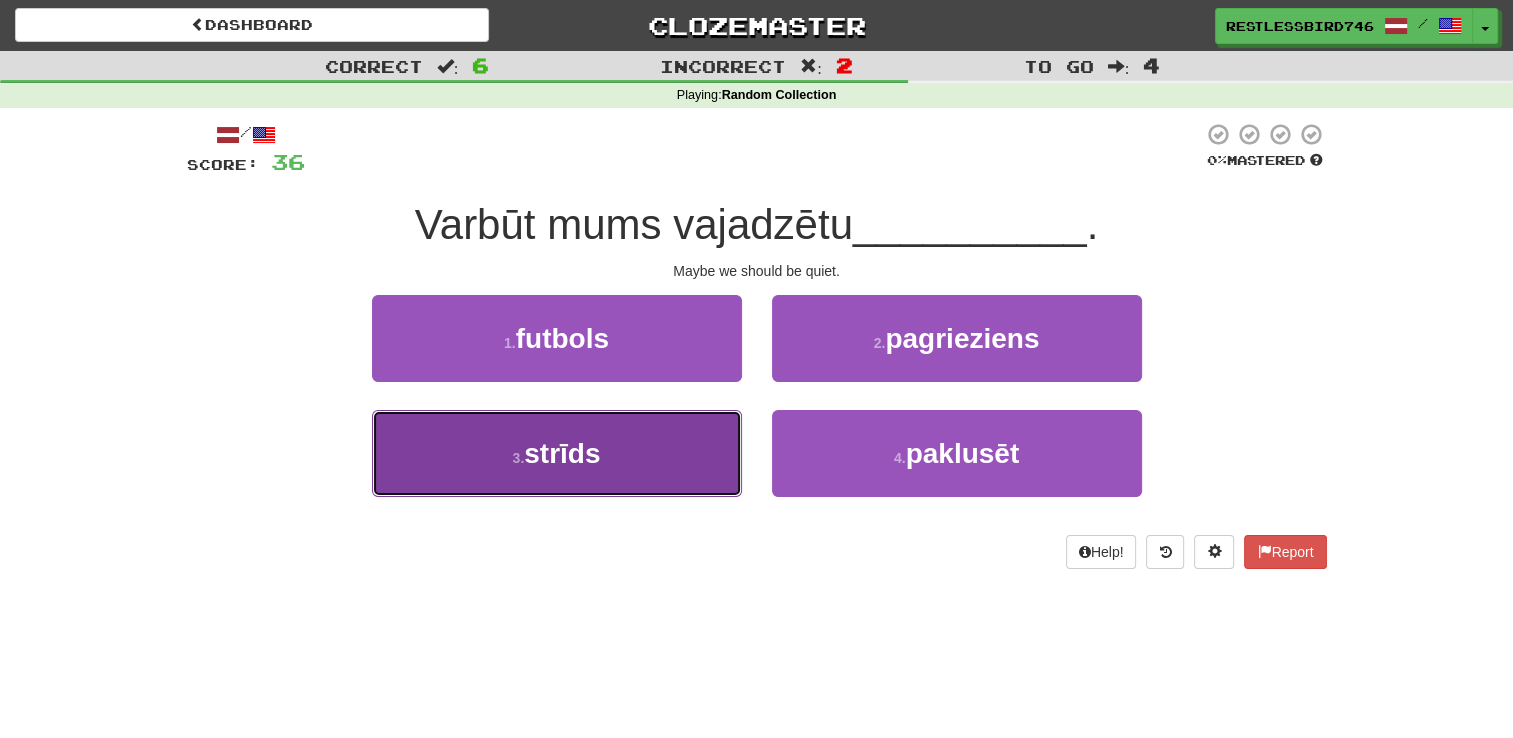click on "[NUMBER] . strīds" at bounding box center (557, 453) 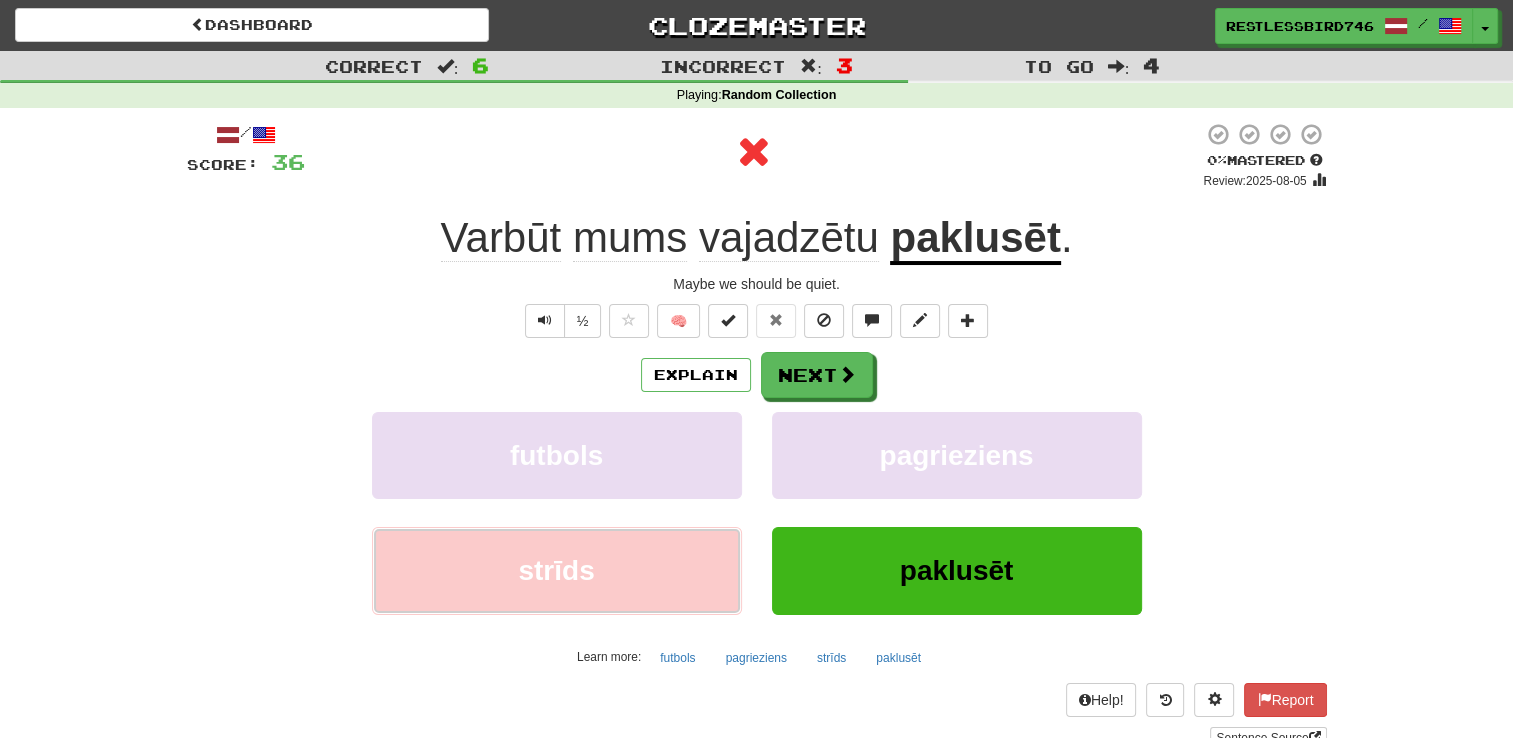 type 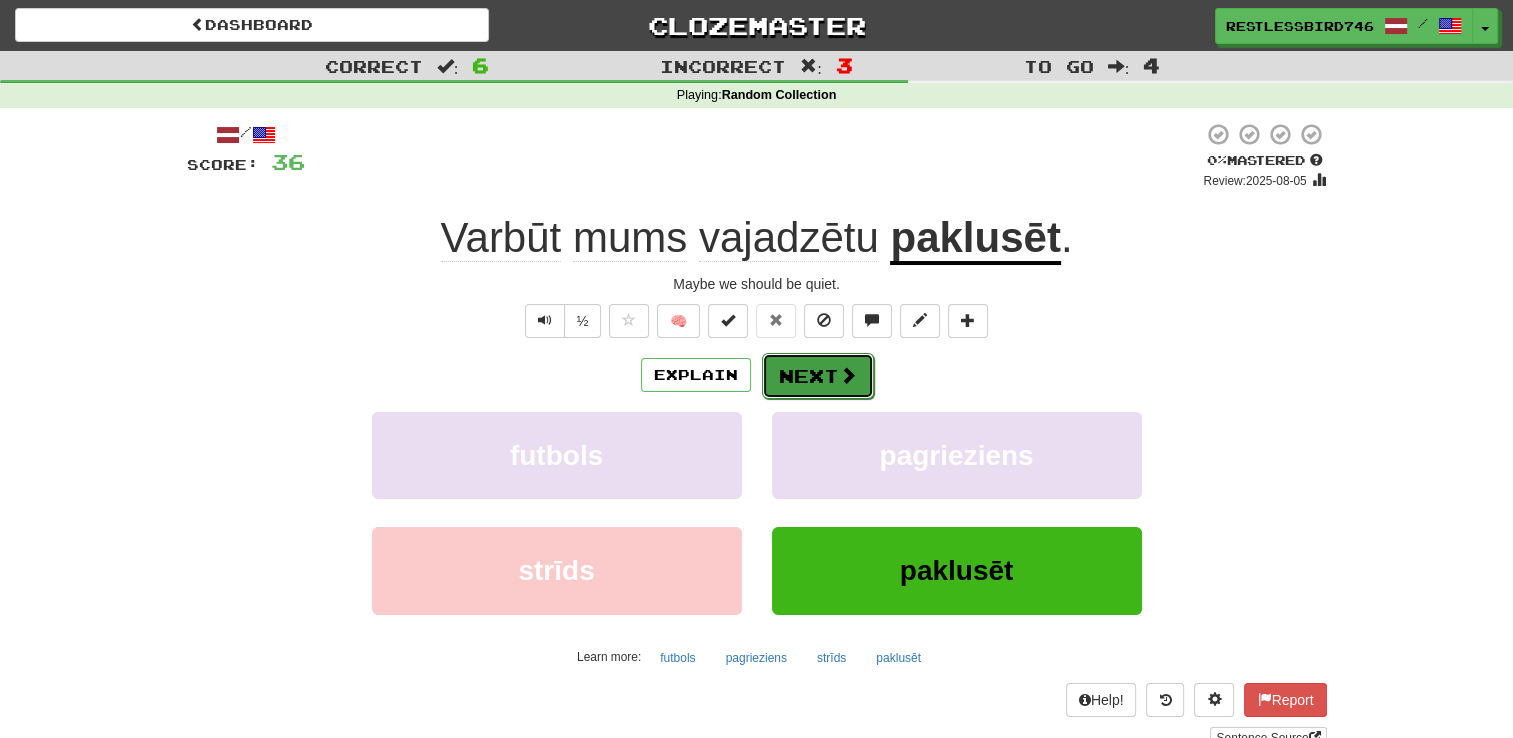 click on "Next" at bounding box center (818, 376) 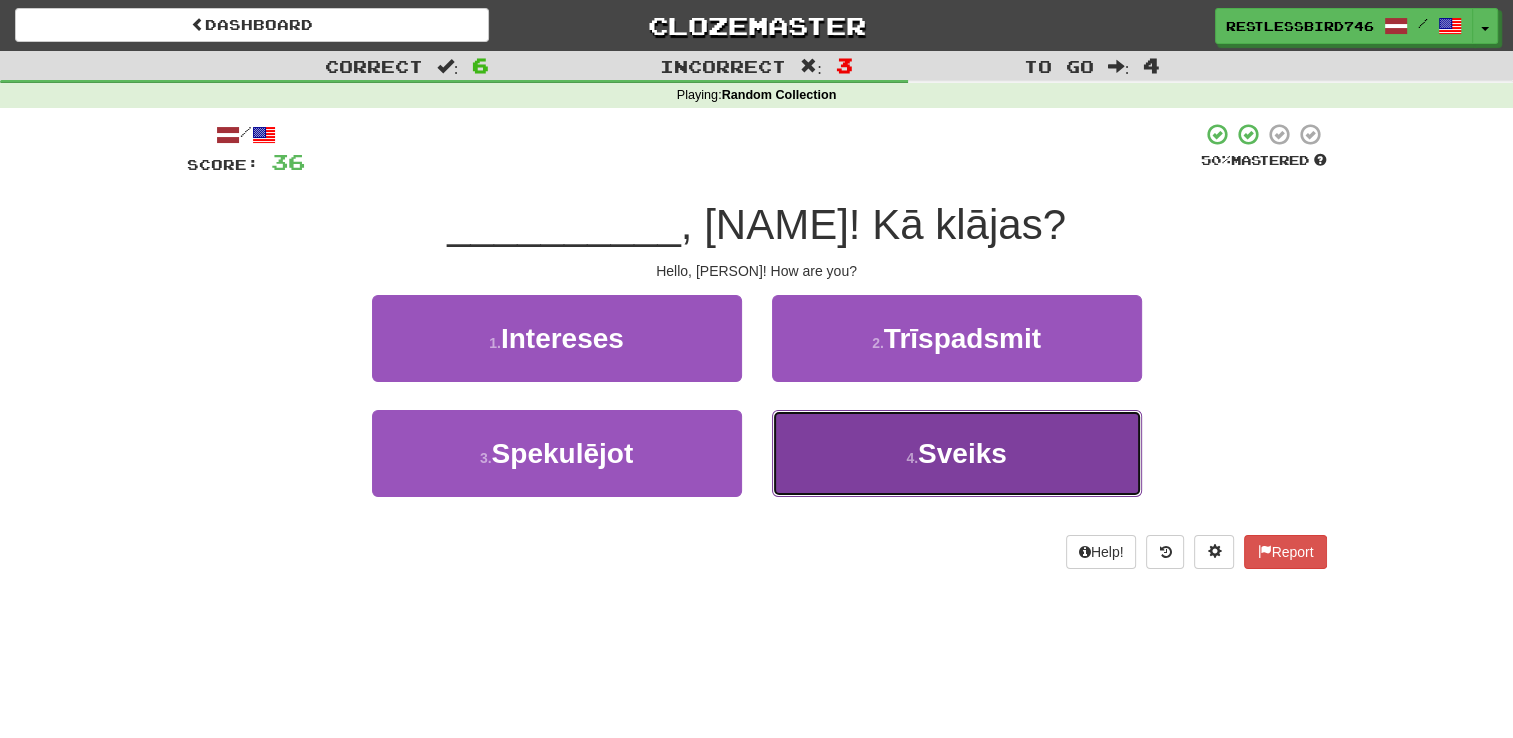 click on "[NUMBER] . Sveiks" at bounding box center (957, 453) 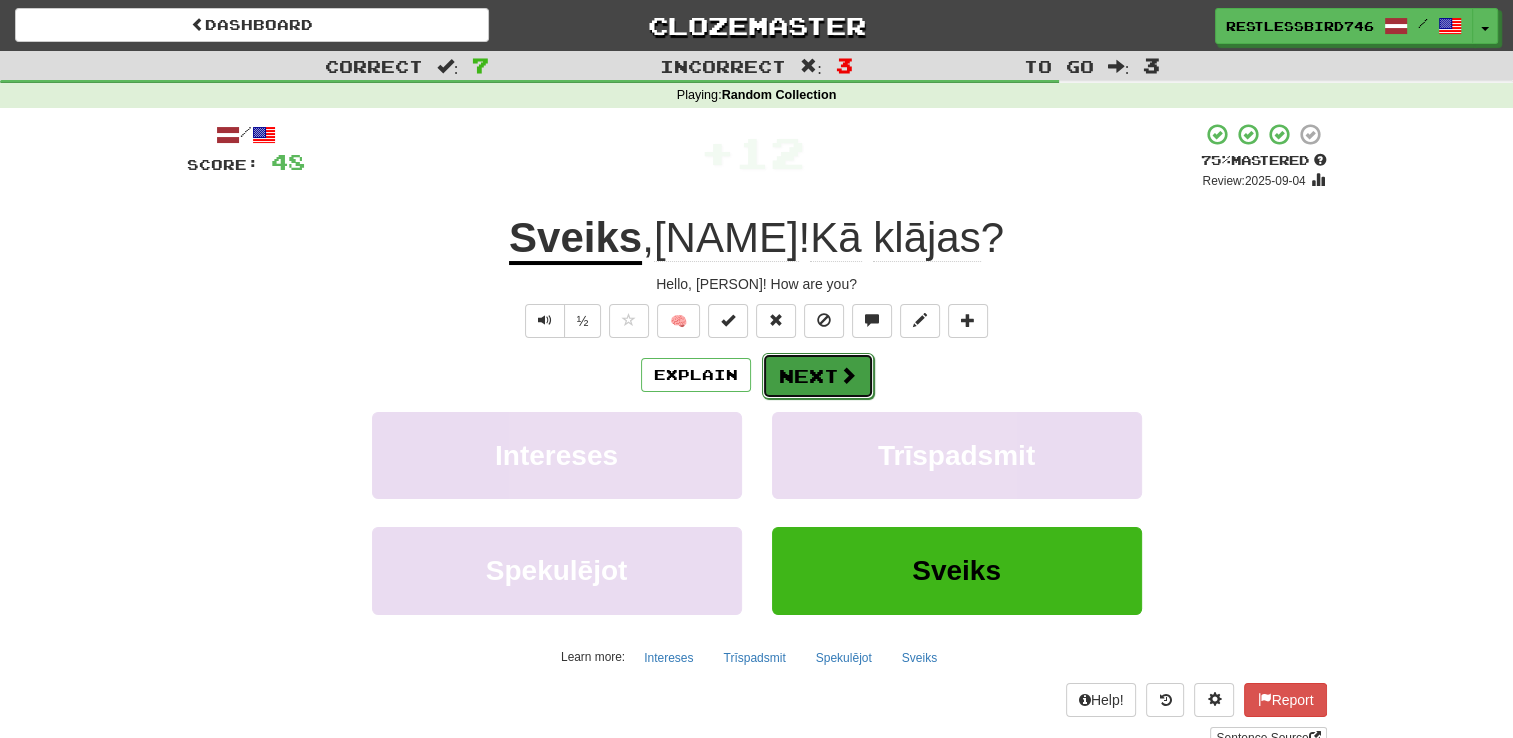 click at bounding box center (848, 375) 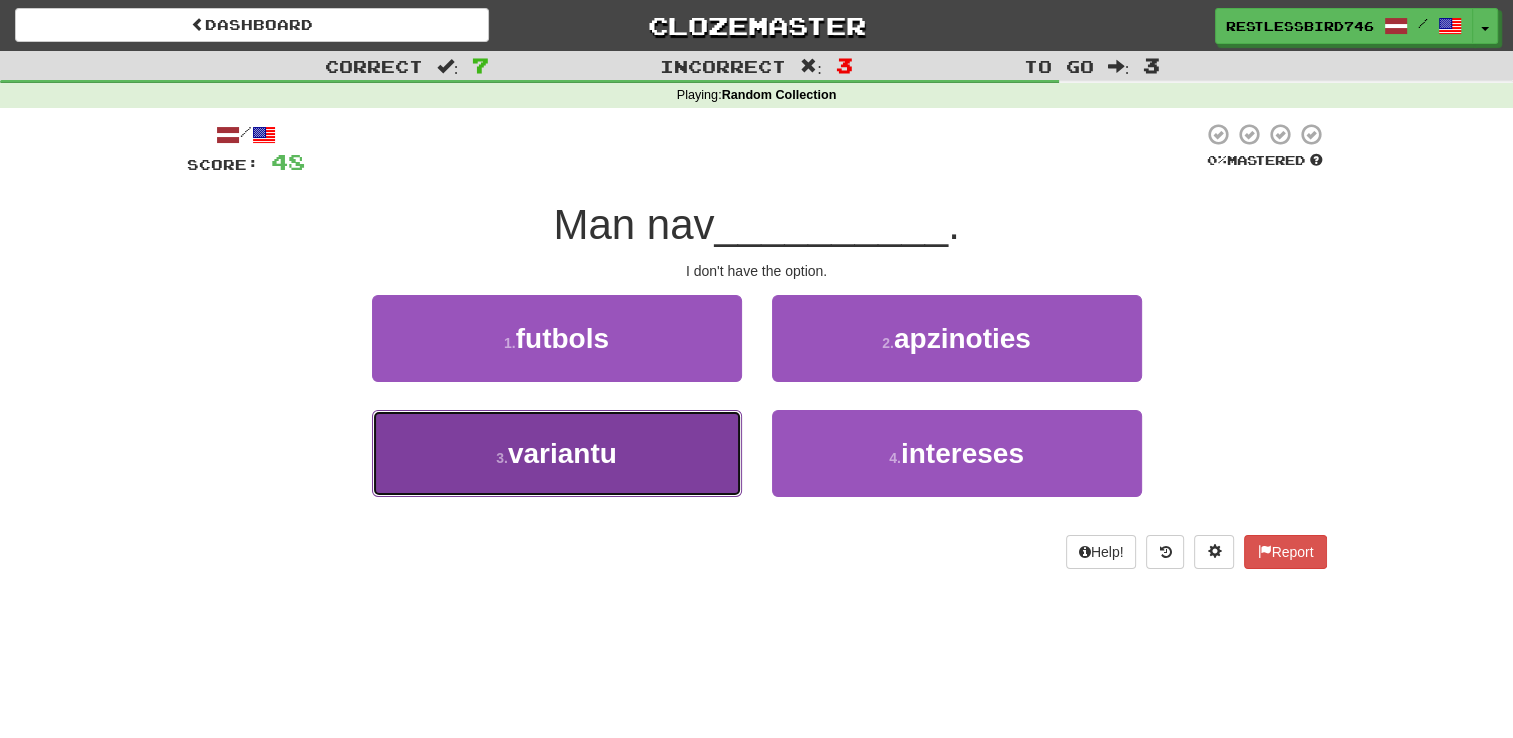 click on "[NUMBER] . variantu" at bounding box center [557, 453] 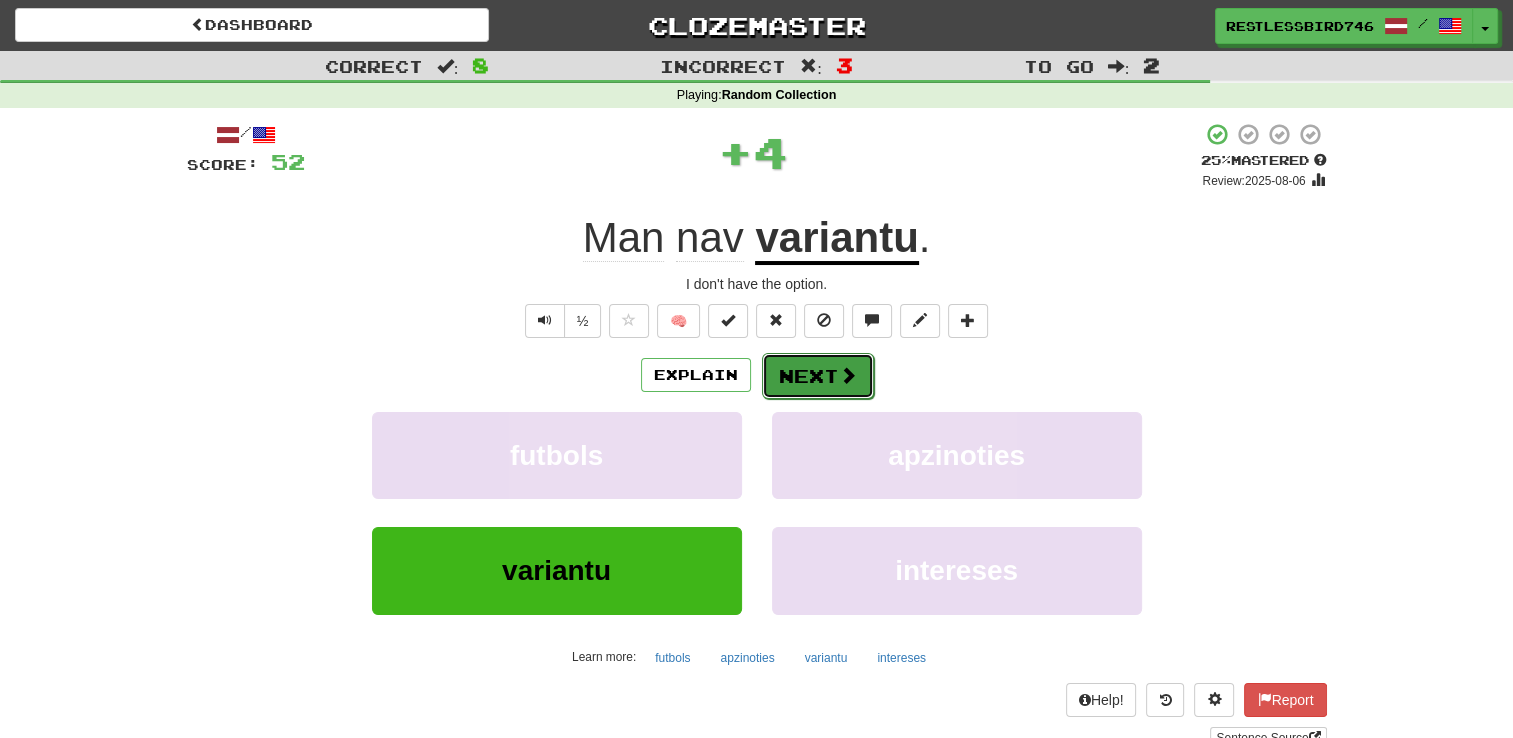 click on "Next" at bounding box center [818, 376] 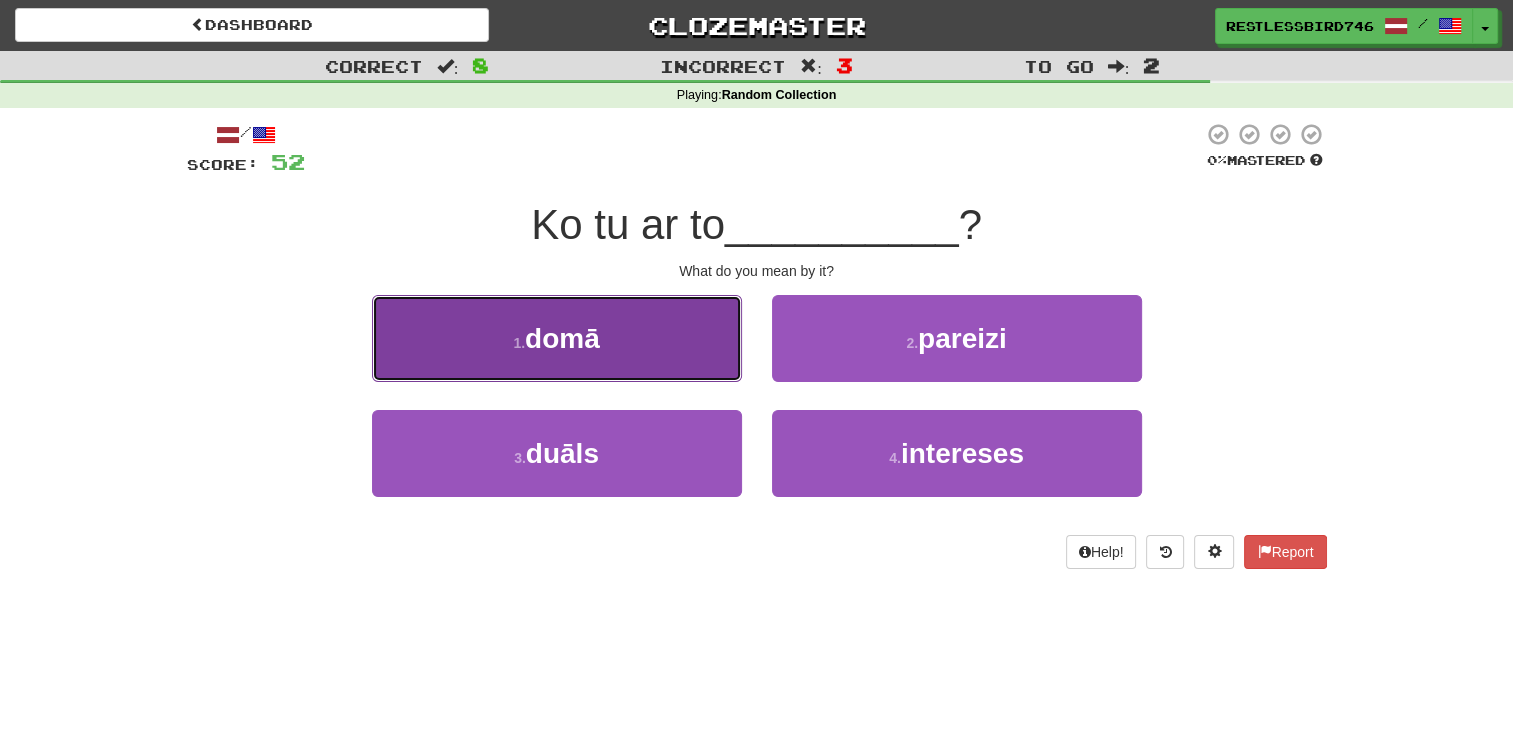 click on "[NUMBER] . domā" at bounding box center (557, 338) 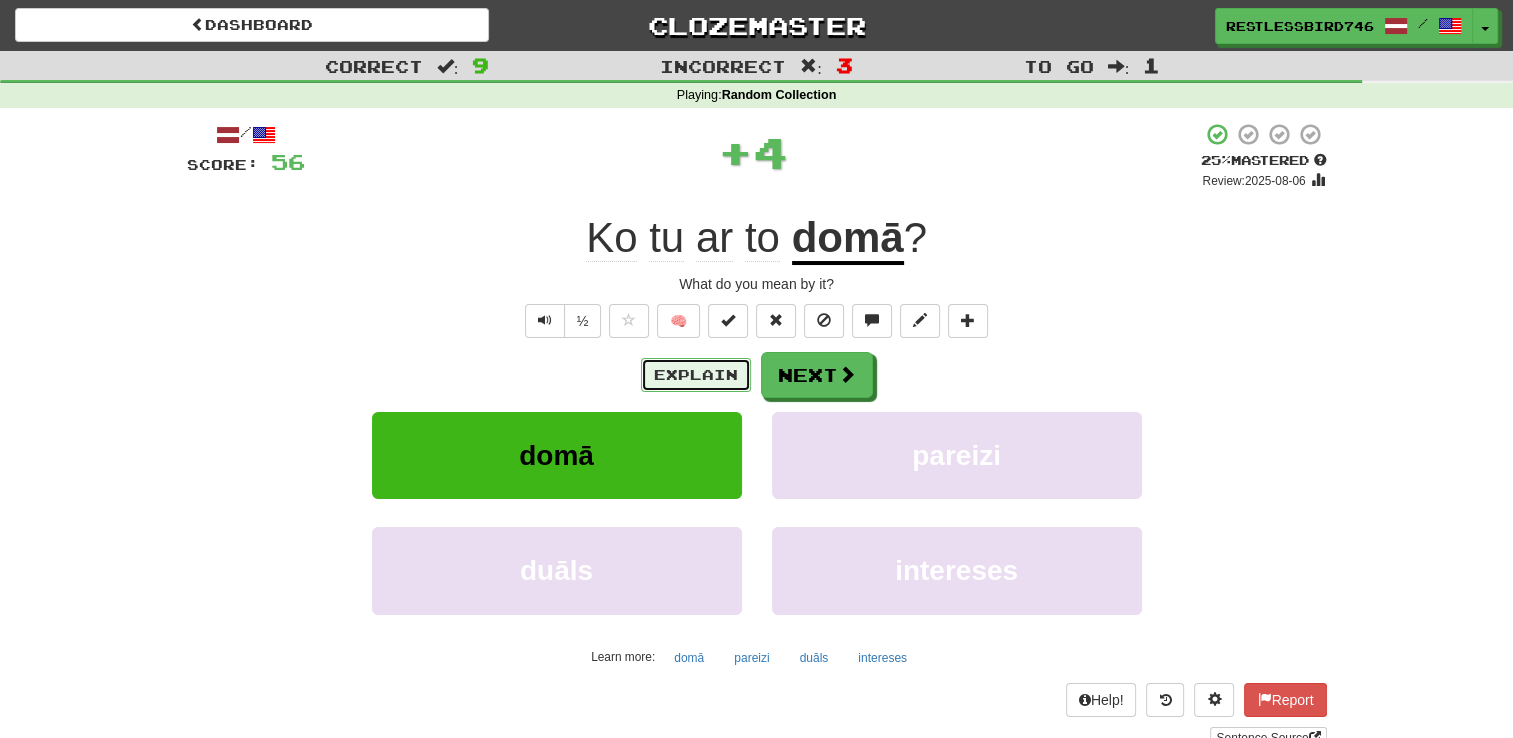 click on "Explain" at bounding box center (696, 375) 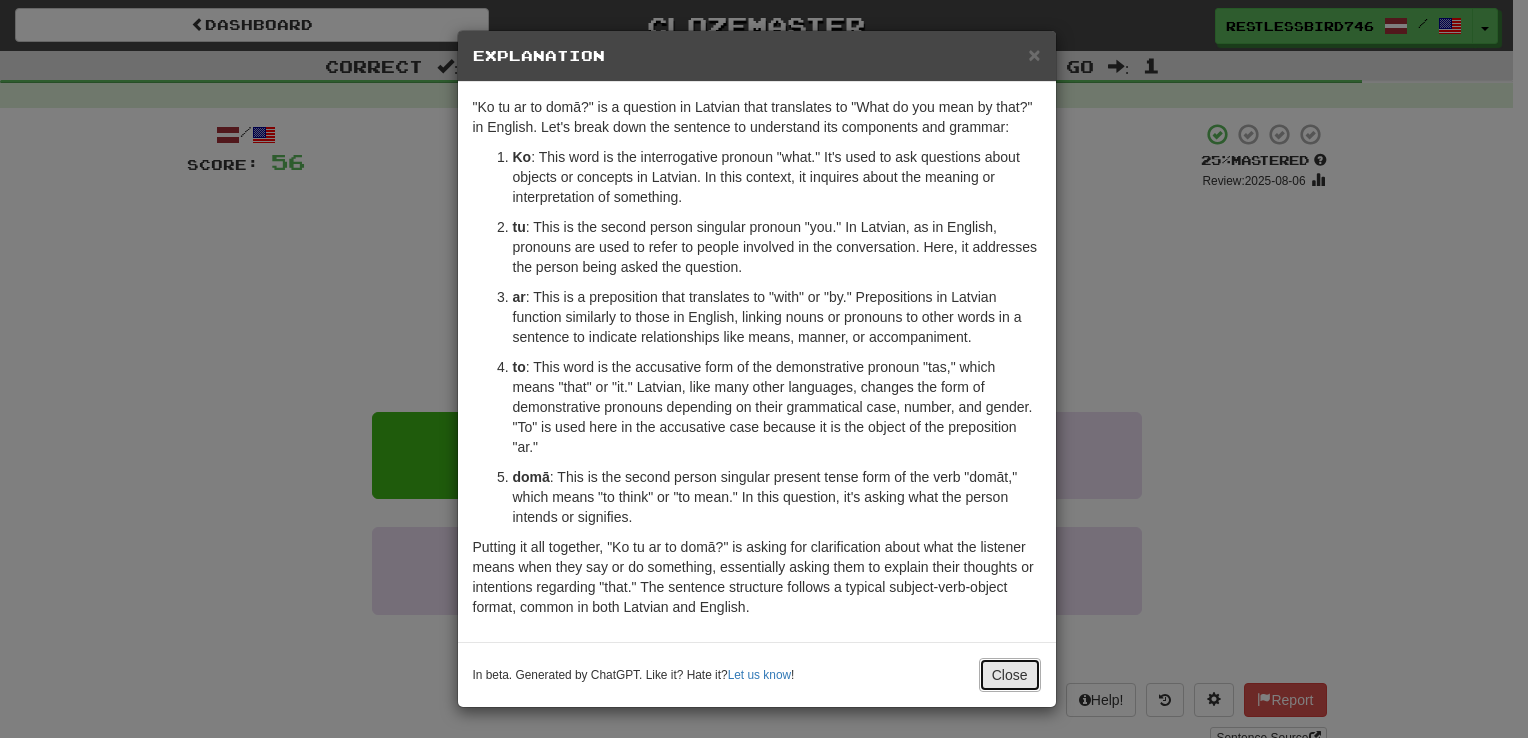 click on "Close" at bounding box center (1010, 675) 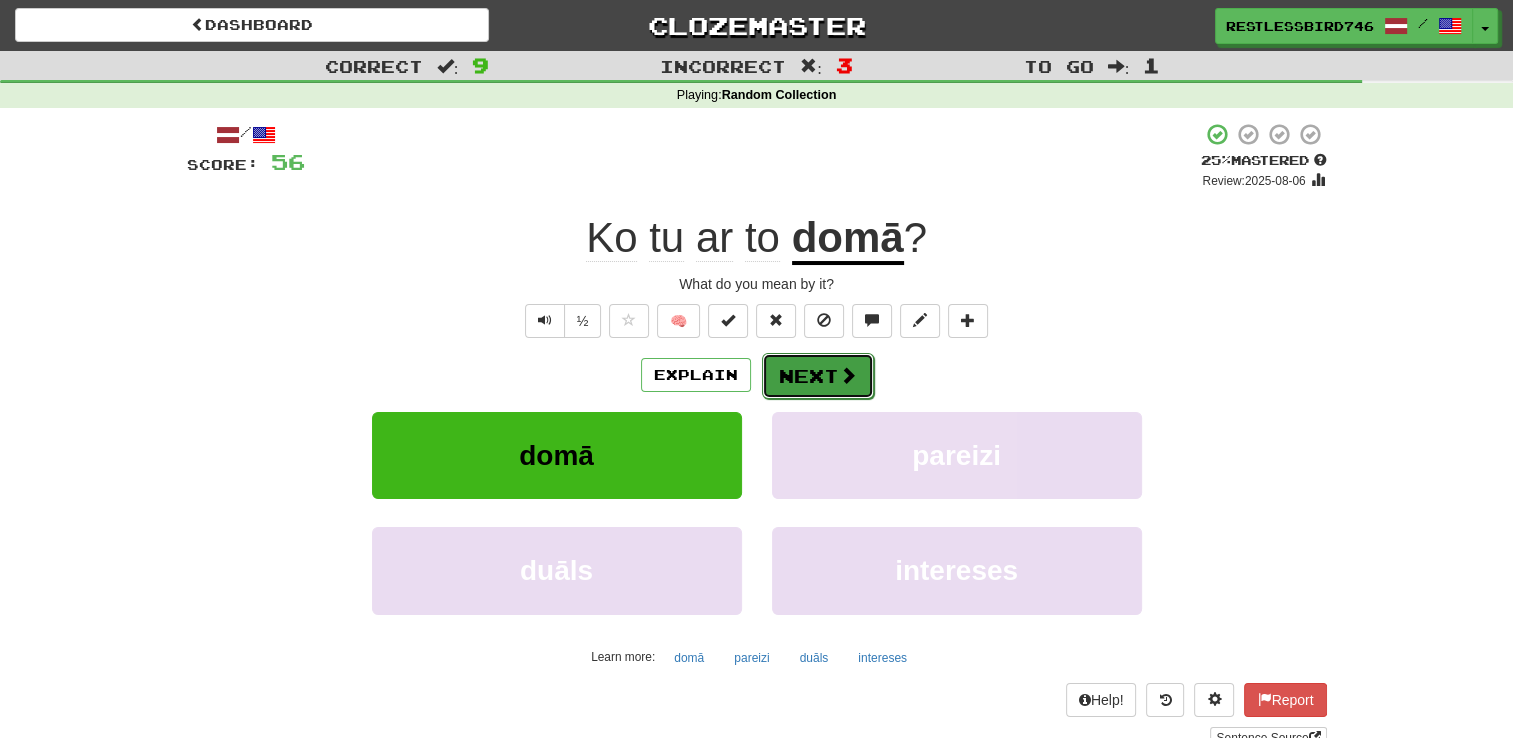 click on "Next" at bounding box center (818, 376) 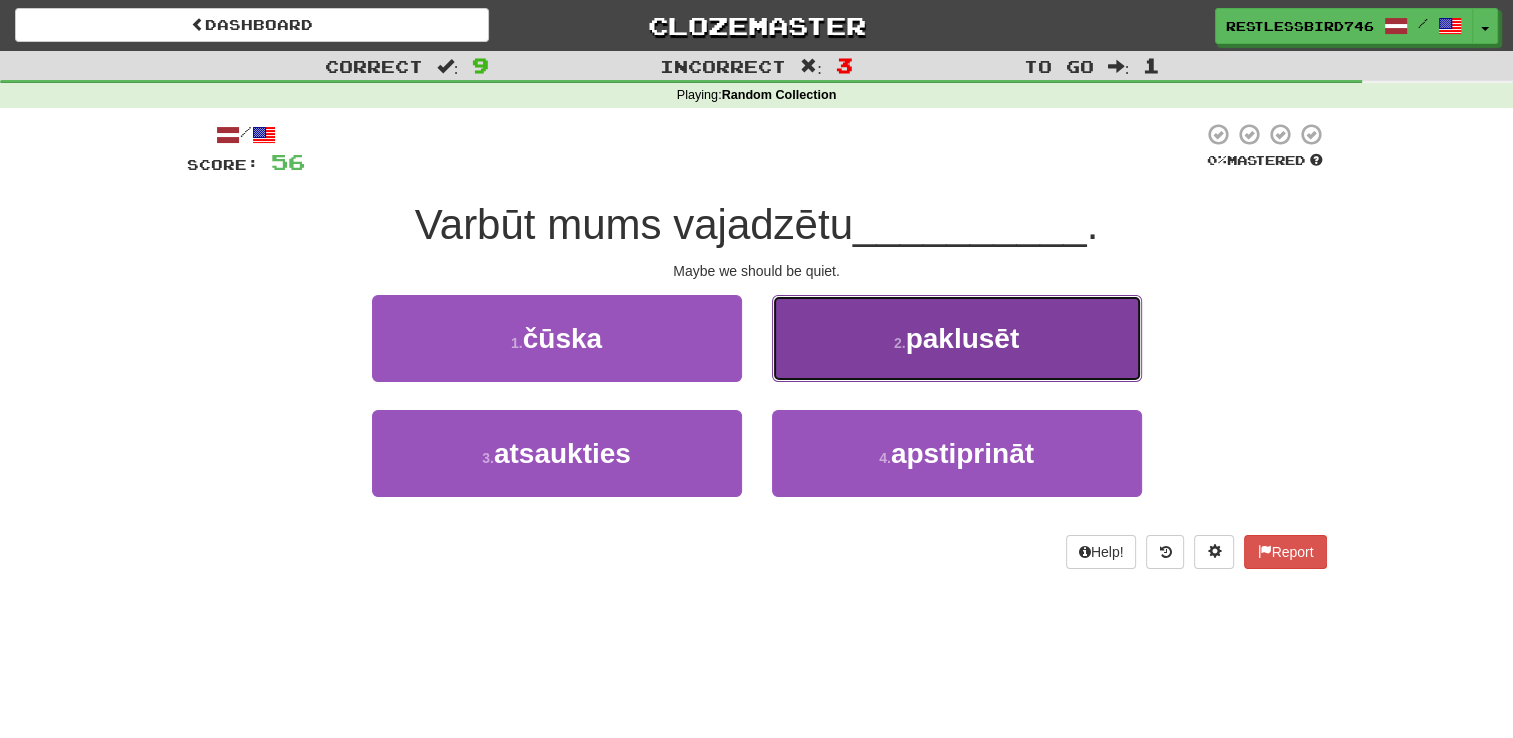 click on "[NUMBER] . paklusēt" at bounding box center [957, 338] 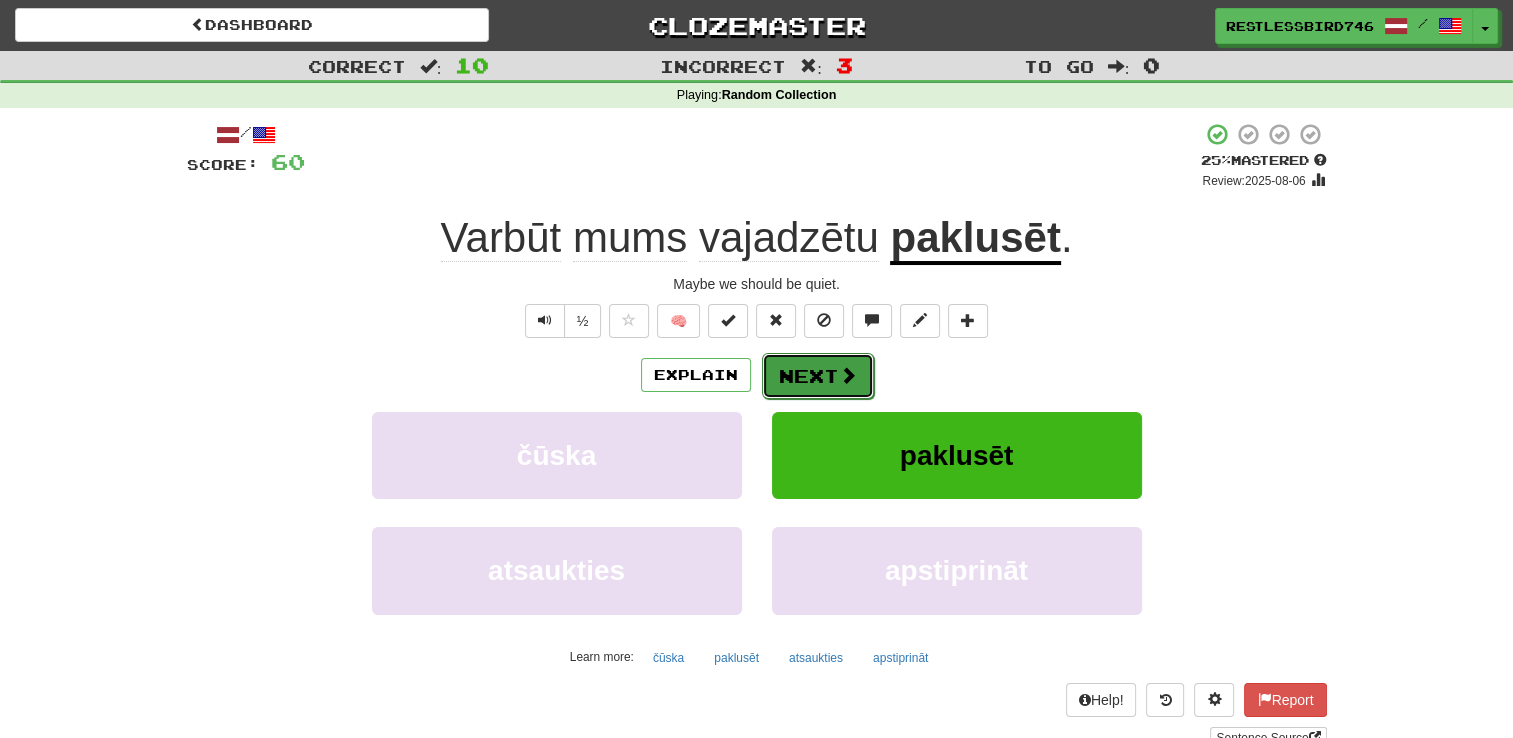 click on "Next" at bounding box center (818, 376) 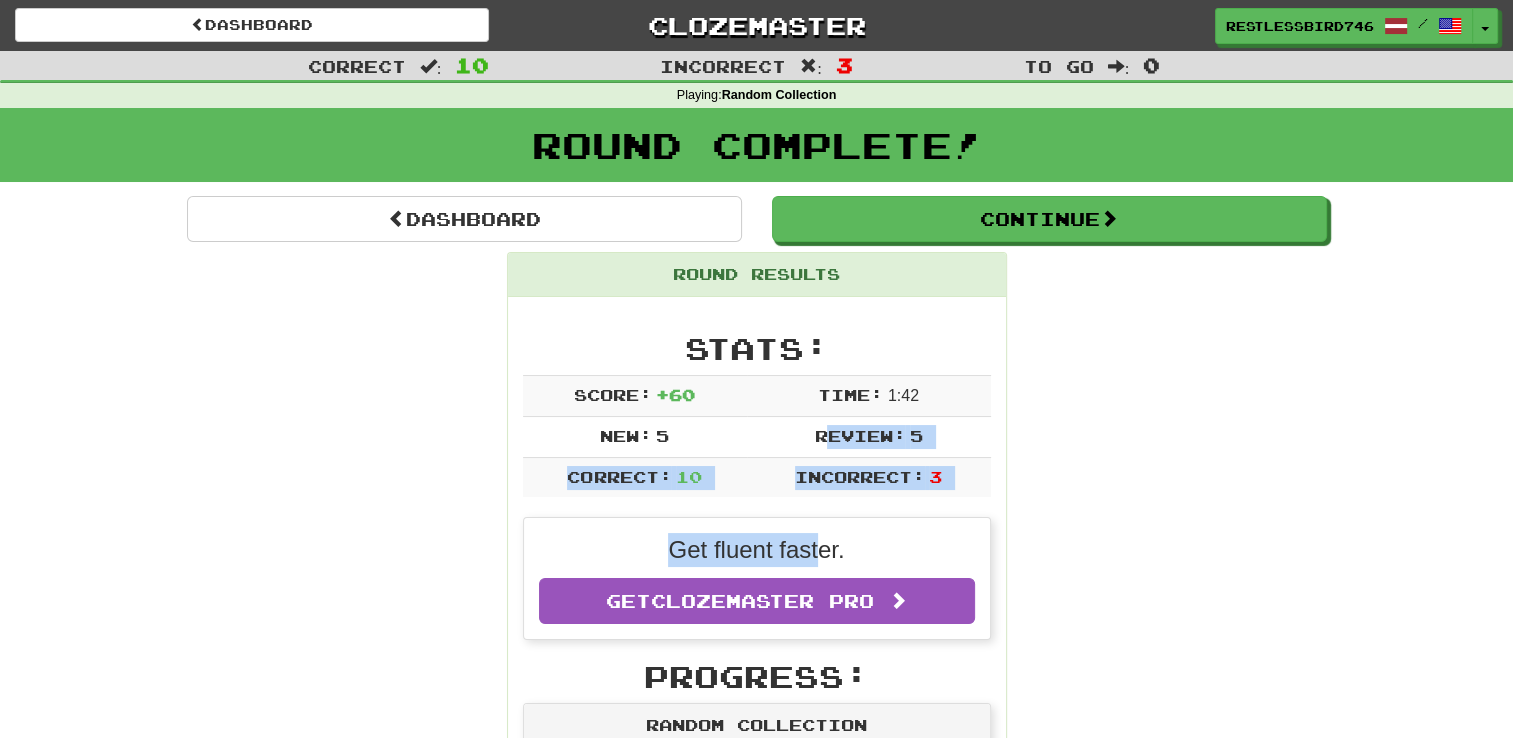 drag, startPoint x: 824, startPoint y: 452, endPoint x: 912, endPoint y: 389, distance: 108.226616 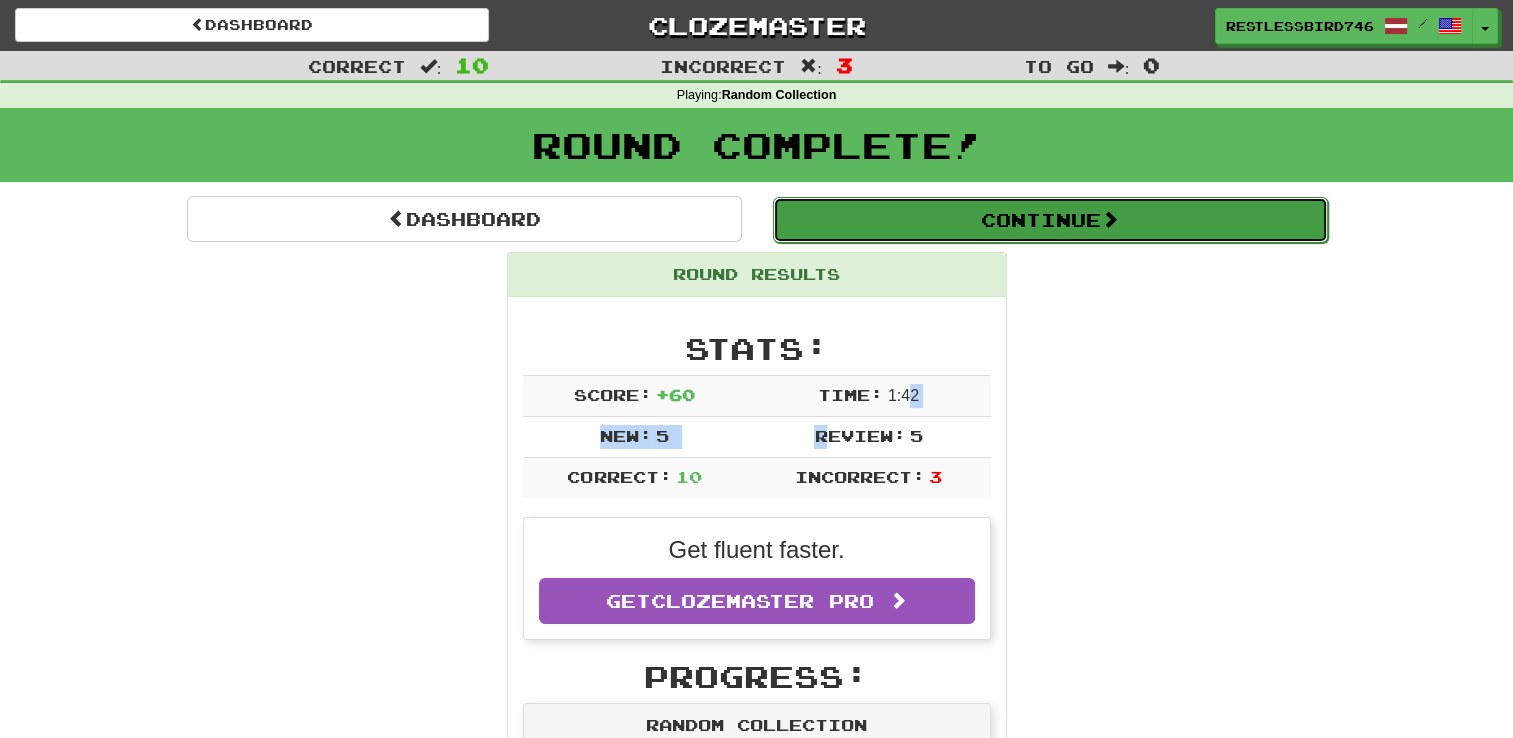 drag, startPoint x: 912, startPoint y: 389, endPoint x: 1216, endPoint y: 215, distance: 350.27417 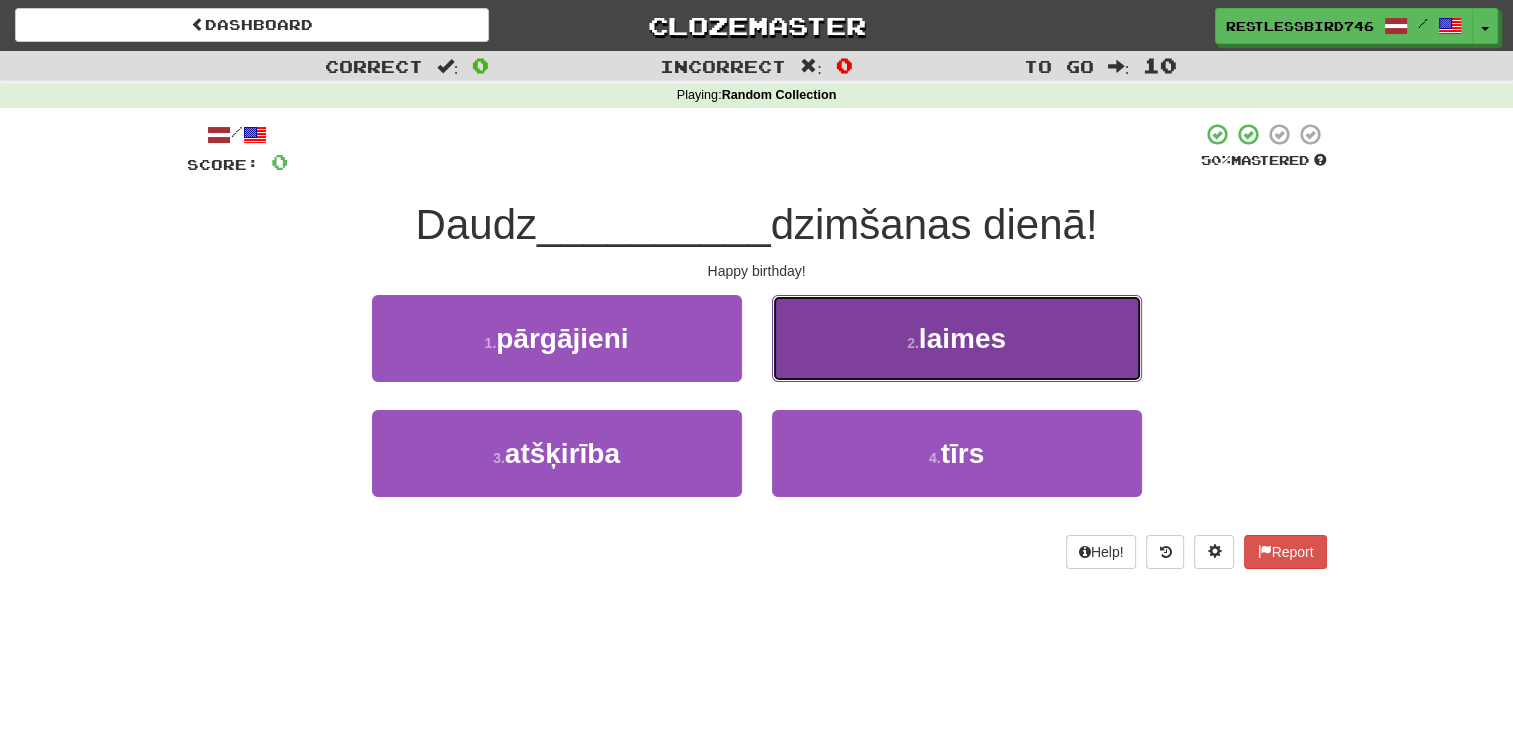 click on "[NUMBER] . laimes" at bounding box center [957, 338] 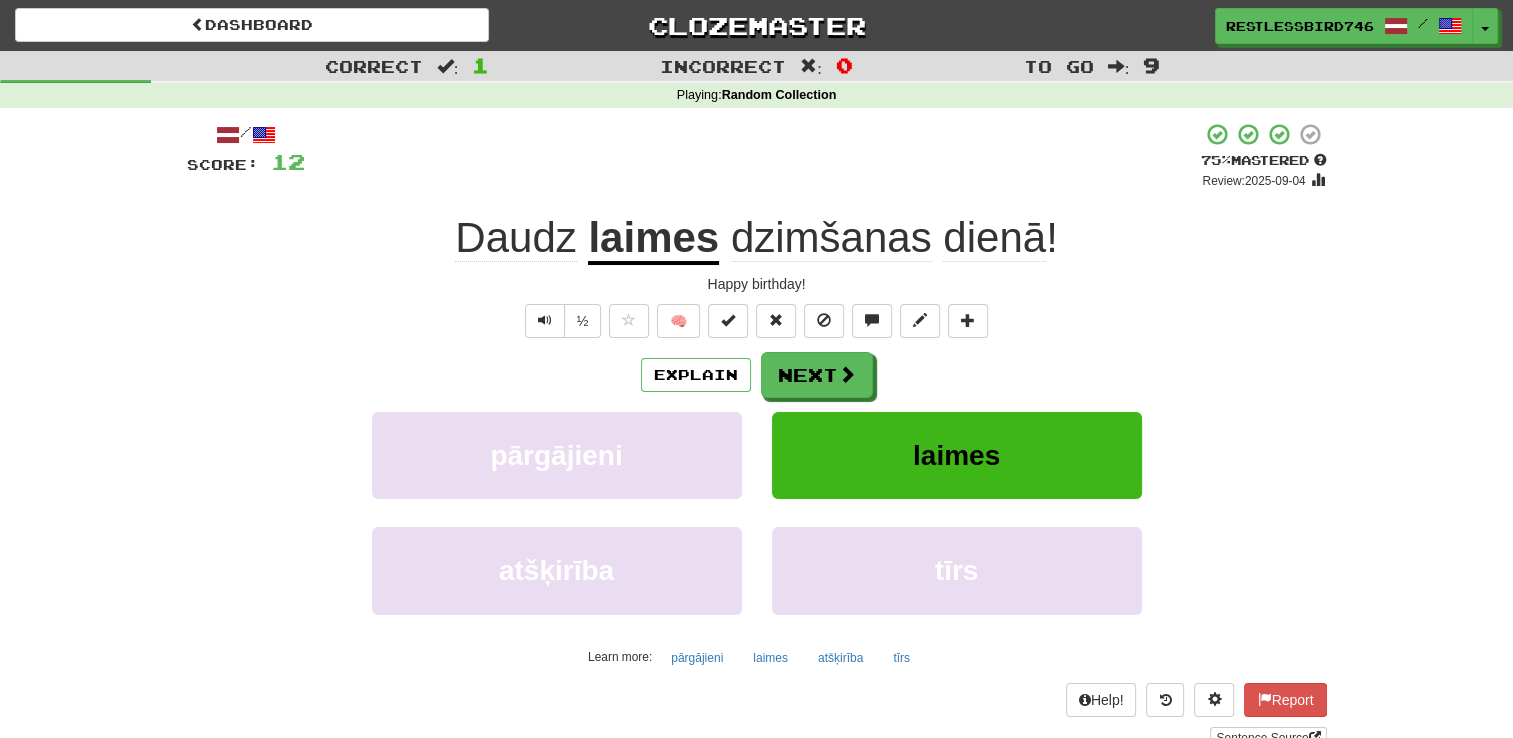 click on "/  Score:   [NUMBER] + [NUMBER] [NUMBER] %  Mastered Review:  2025-09-04 Daudz   laimes   dzimšanas   dienā ! Happy birthday! ½ 🧠 Explain Next pārgājieni laimes atšķirība tīrs Learn more: pārgājieni laimes atšķirība tīrs  Help!  Report Sentence Source" at bounding box center (757, 435) 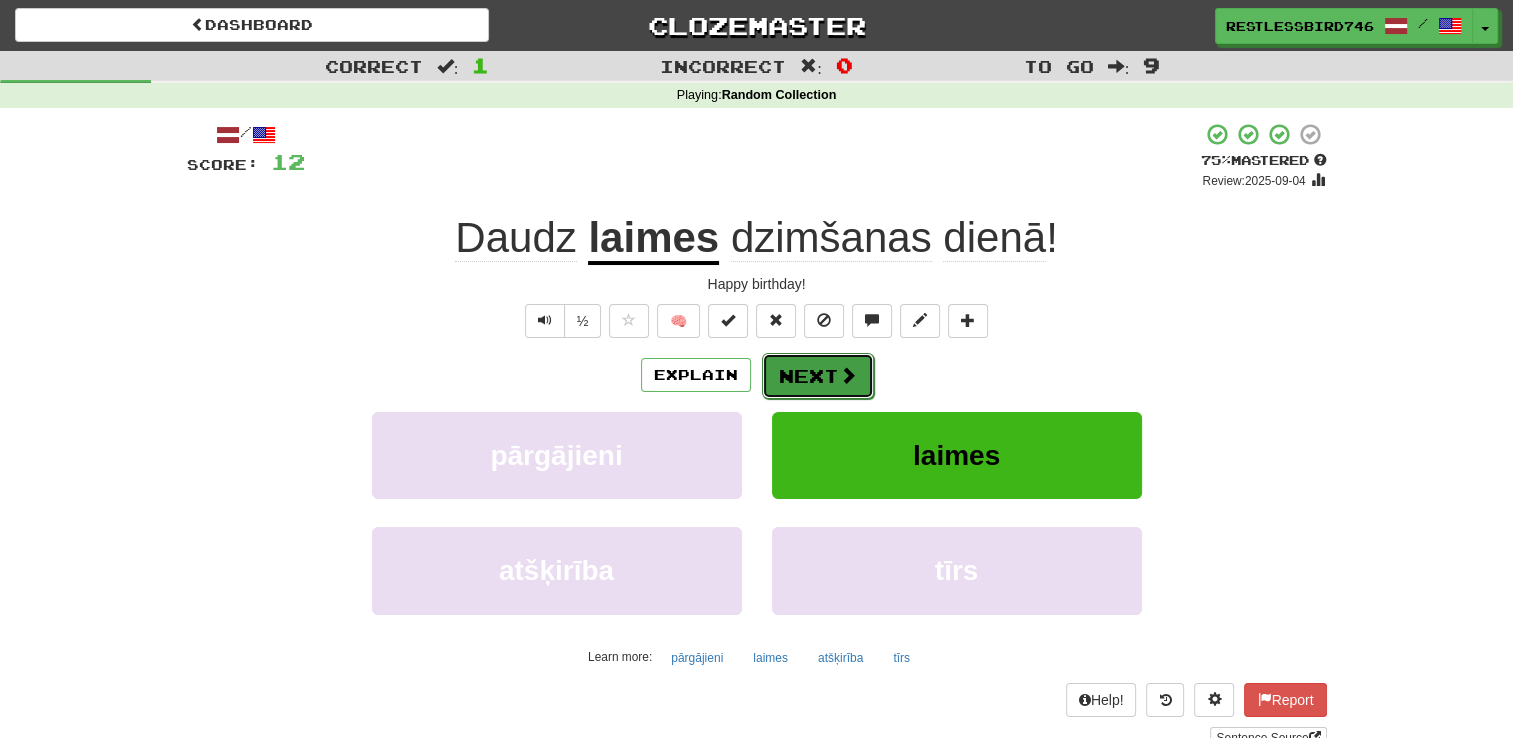 click at bounding box center [848, 375] 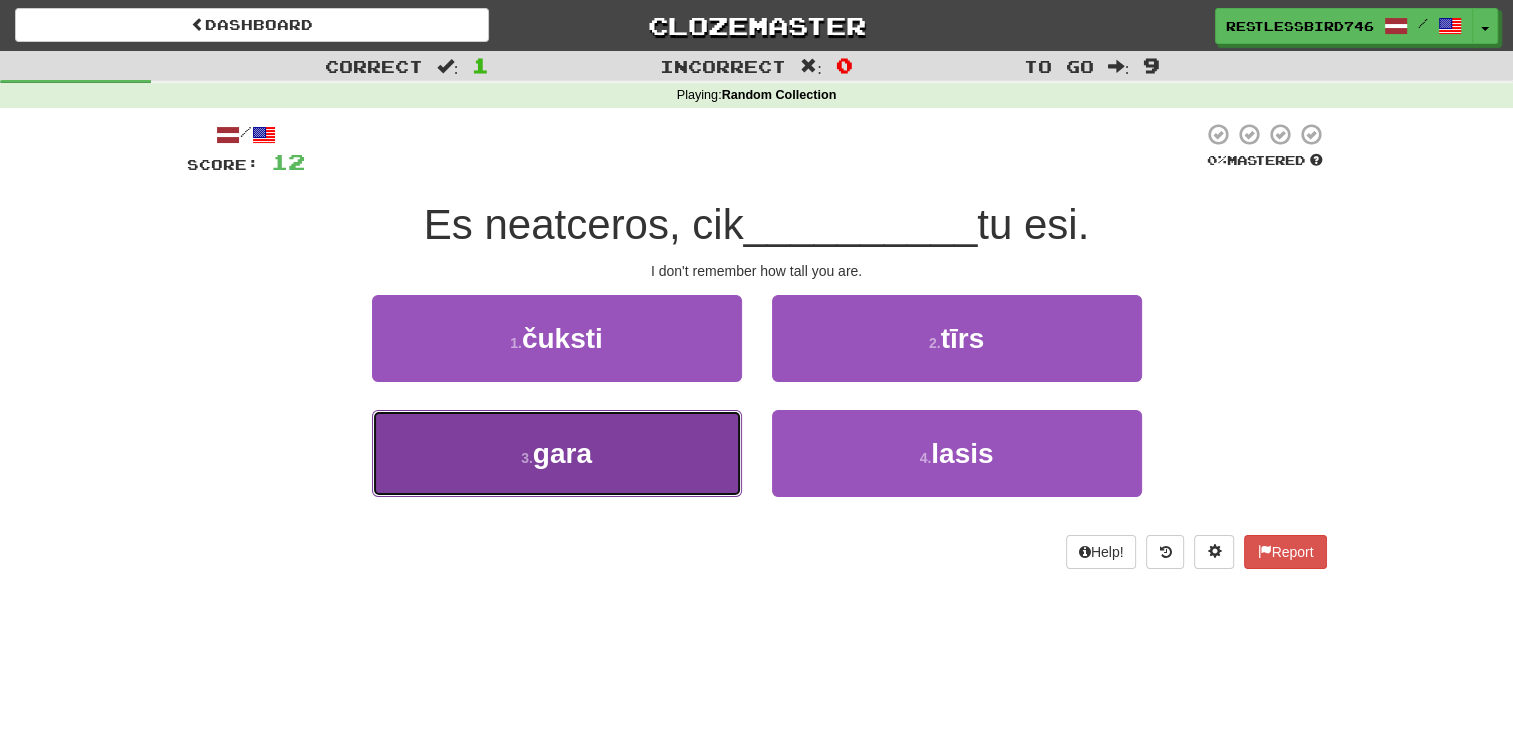 click on "[NUMBER] . gara" at bounding box center (557, 453) 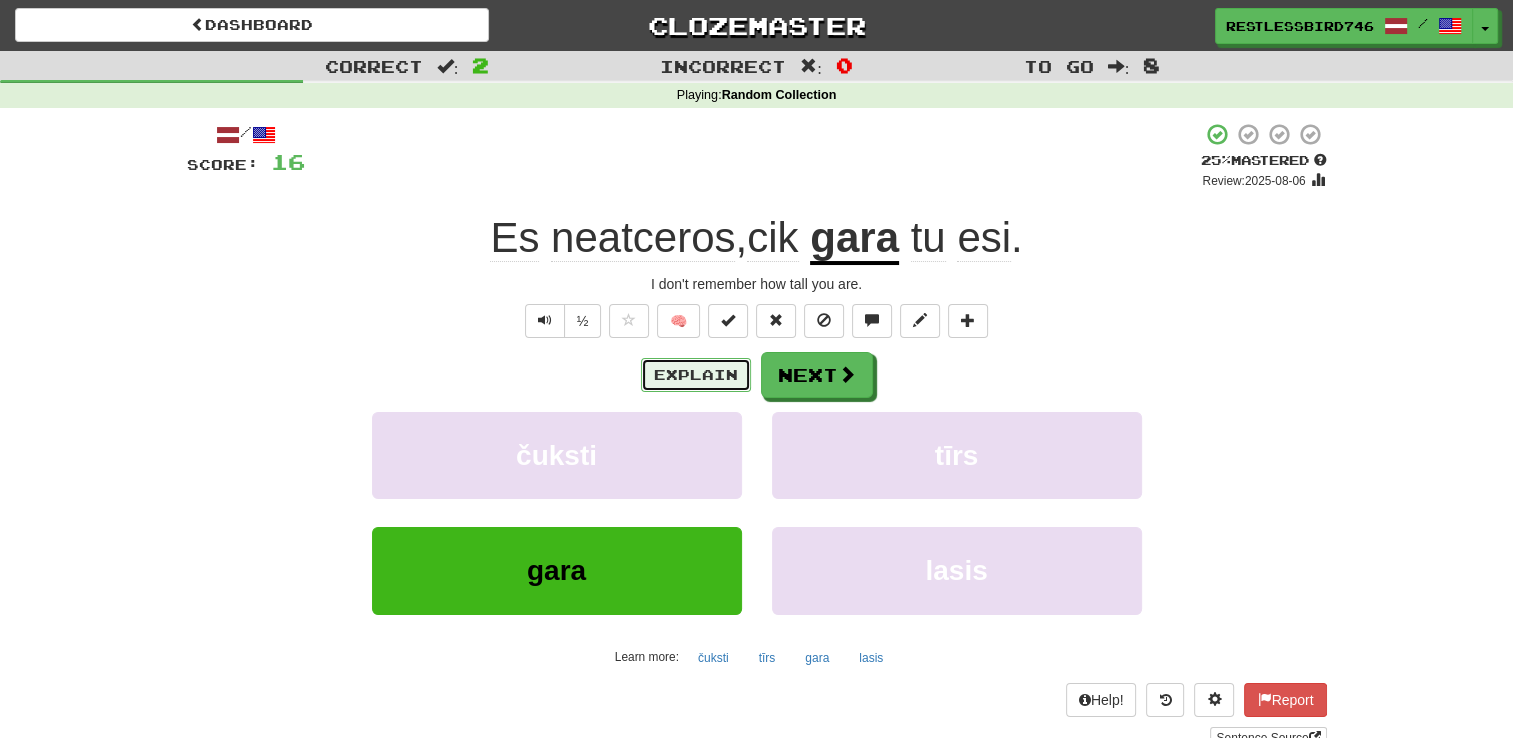 click on "Explain" at bounding box center (696, 375) 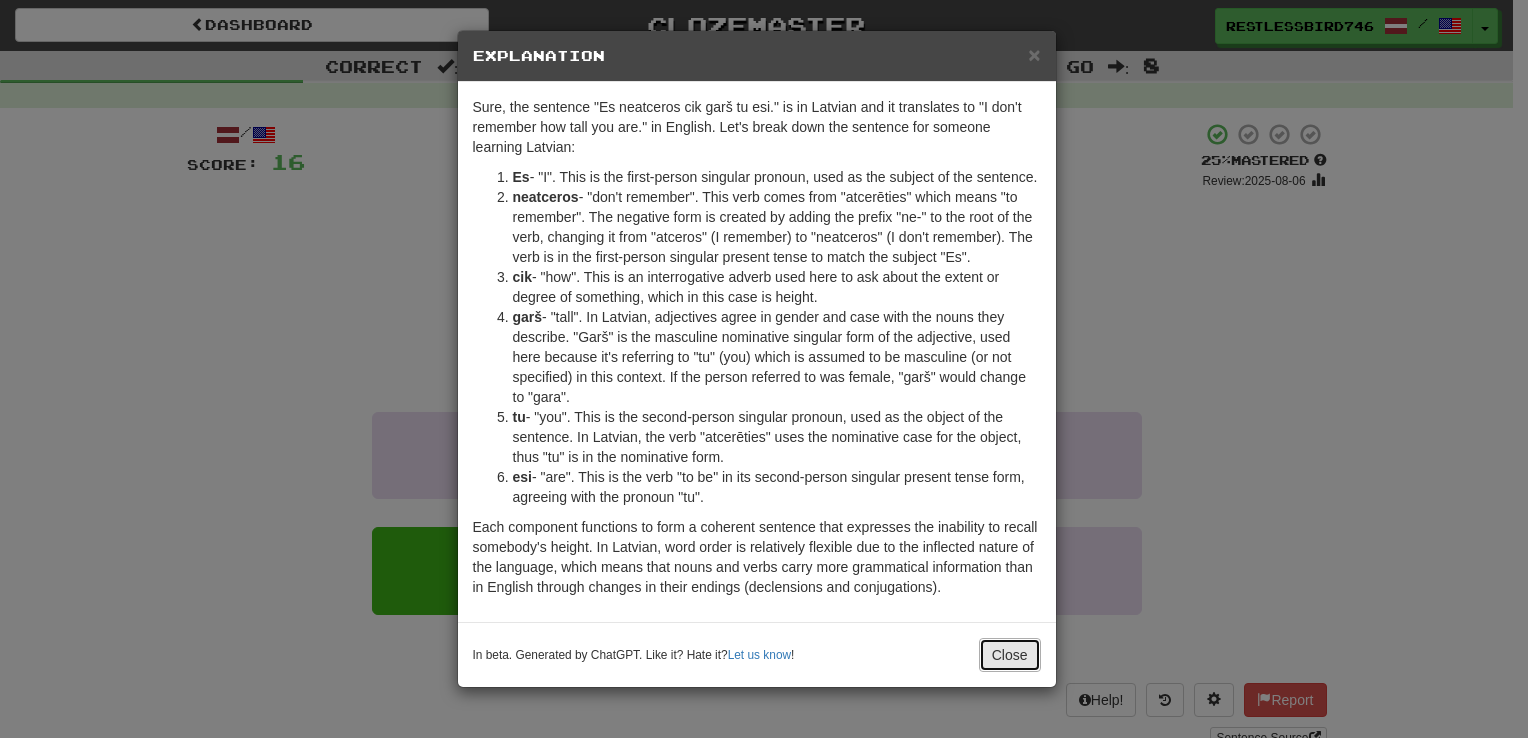 click on "Close" at bounding box center [1010, 655] 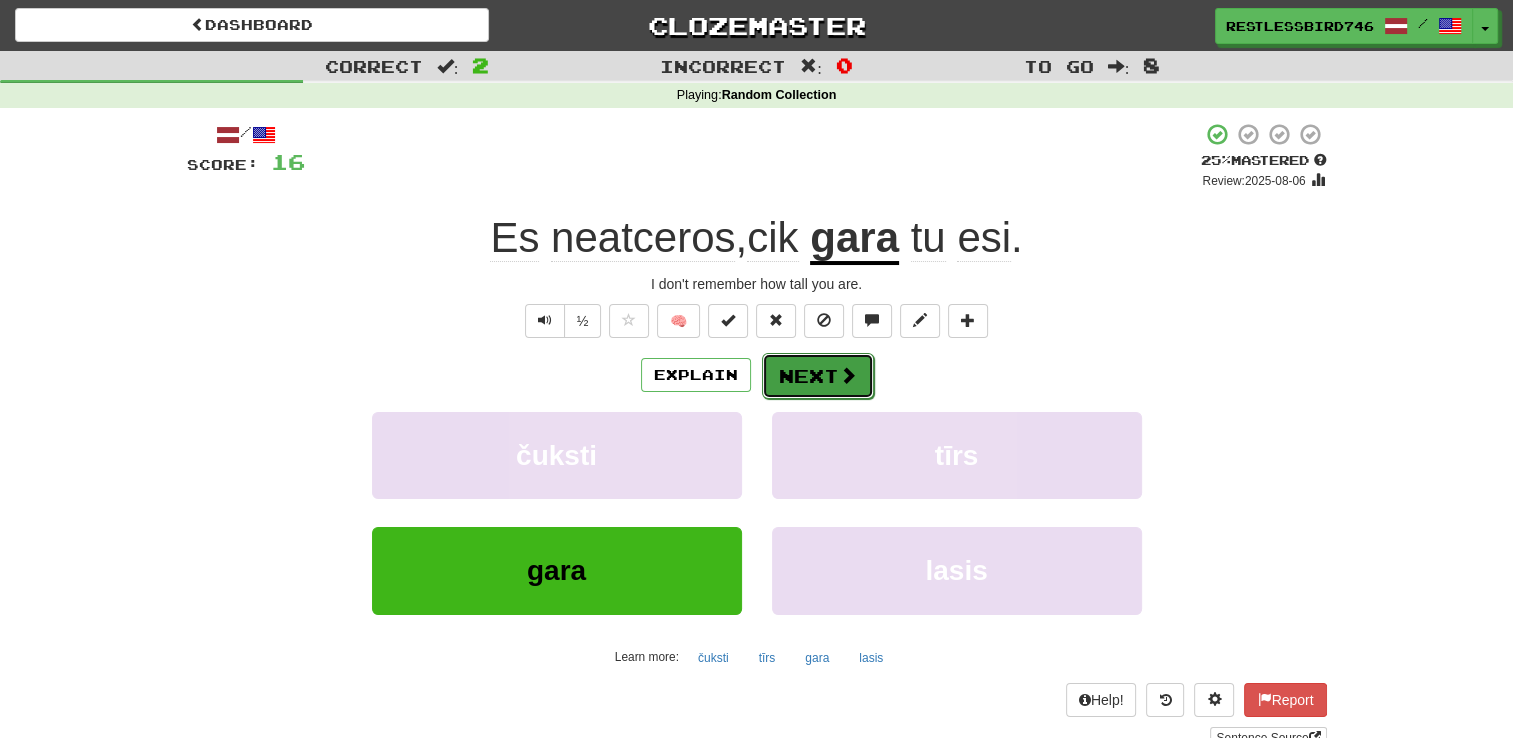 click on "Next" at bounding box center (818, 376) 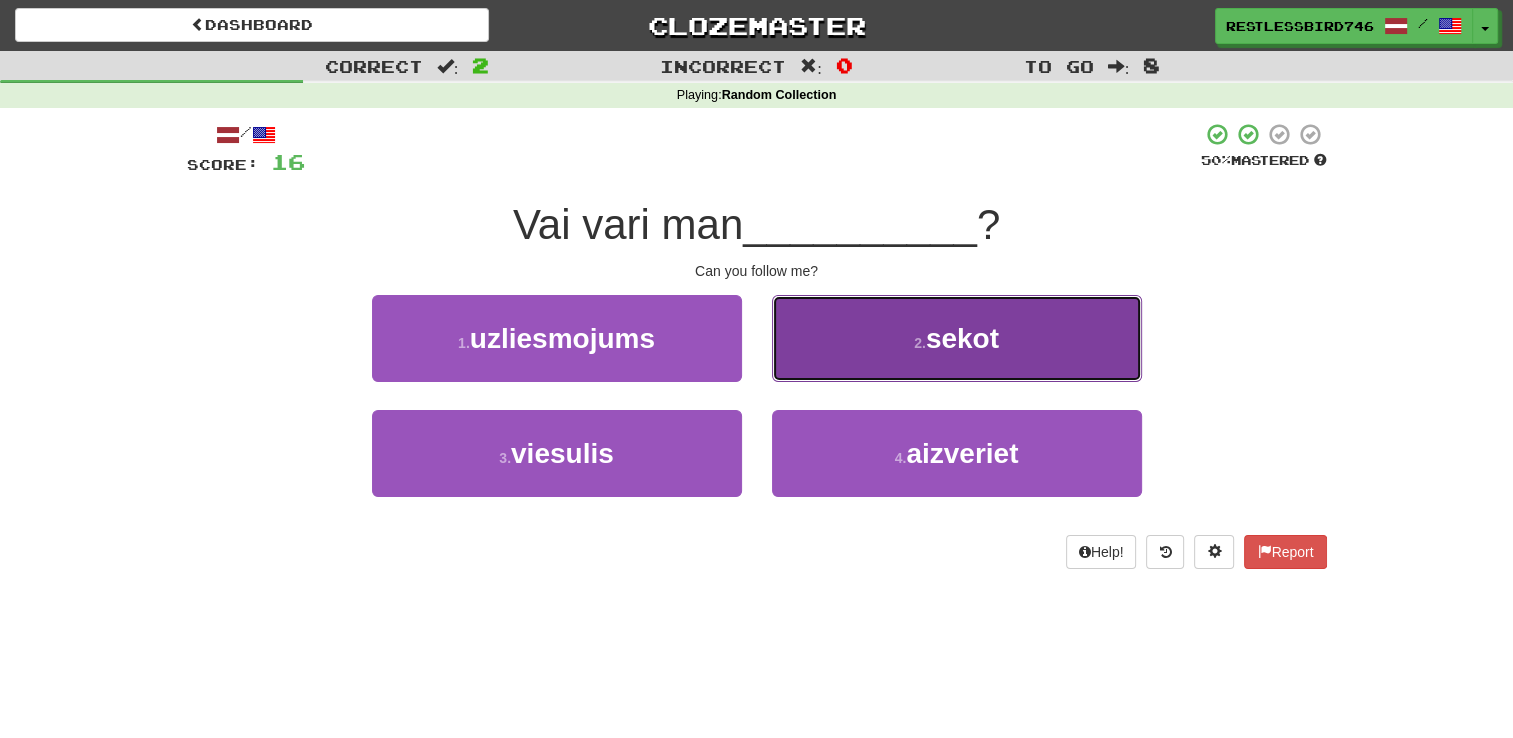 click on "sekot" at bounding box center [962, 338] 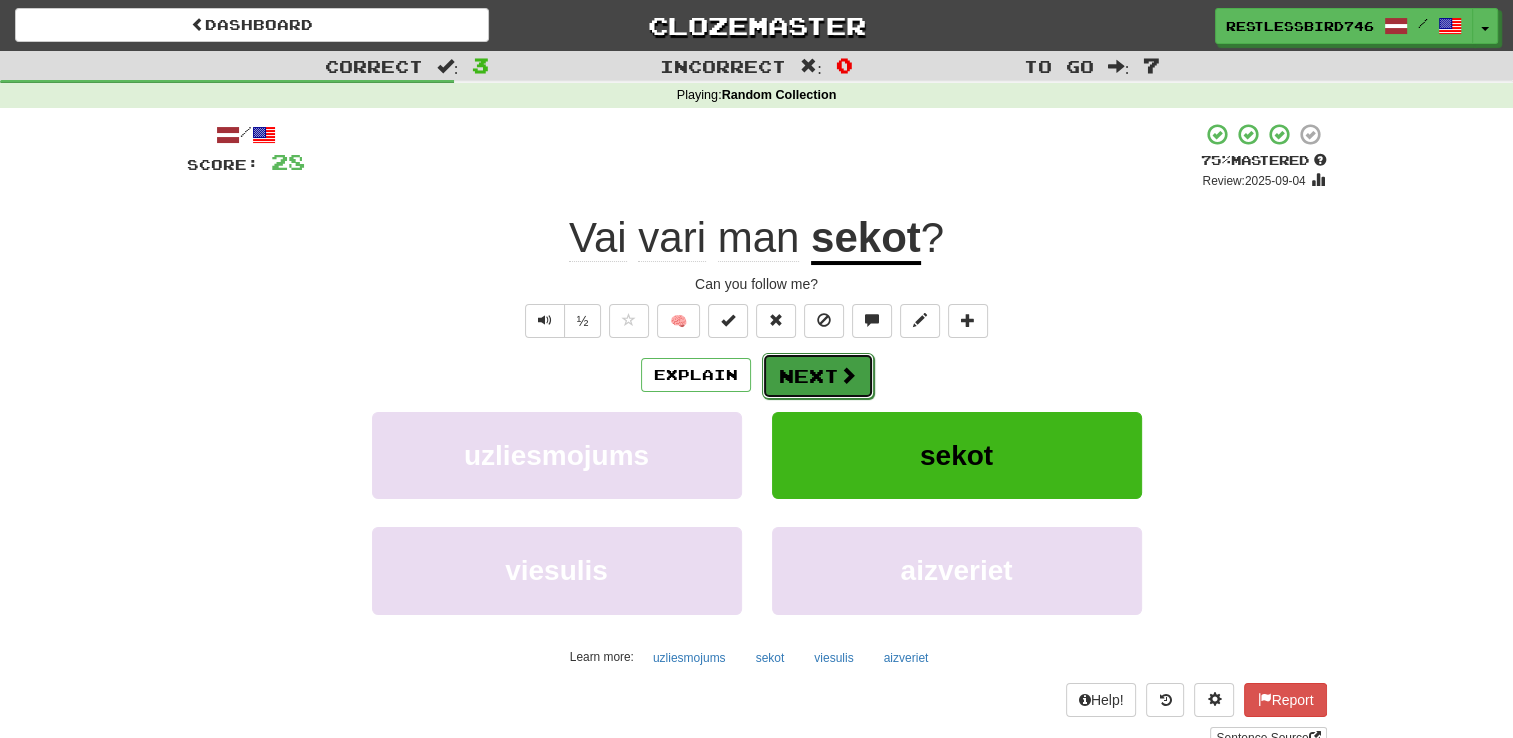 click on "Next" at bounding box center (818, 376) 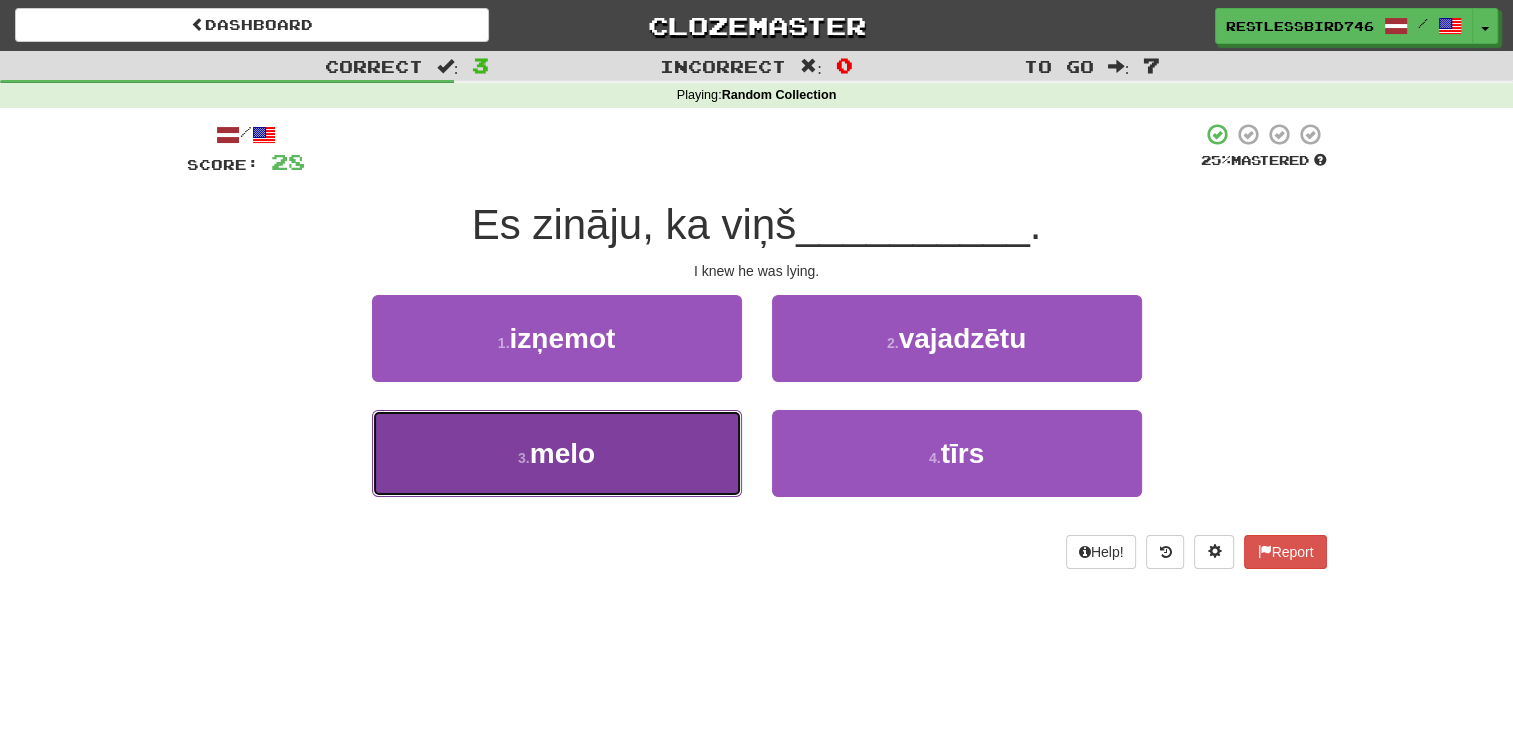 click on "[NUMBER] . melo" at bounding box center (557, 453) 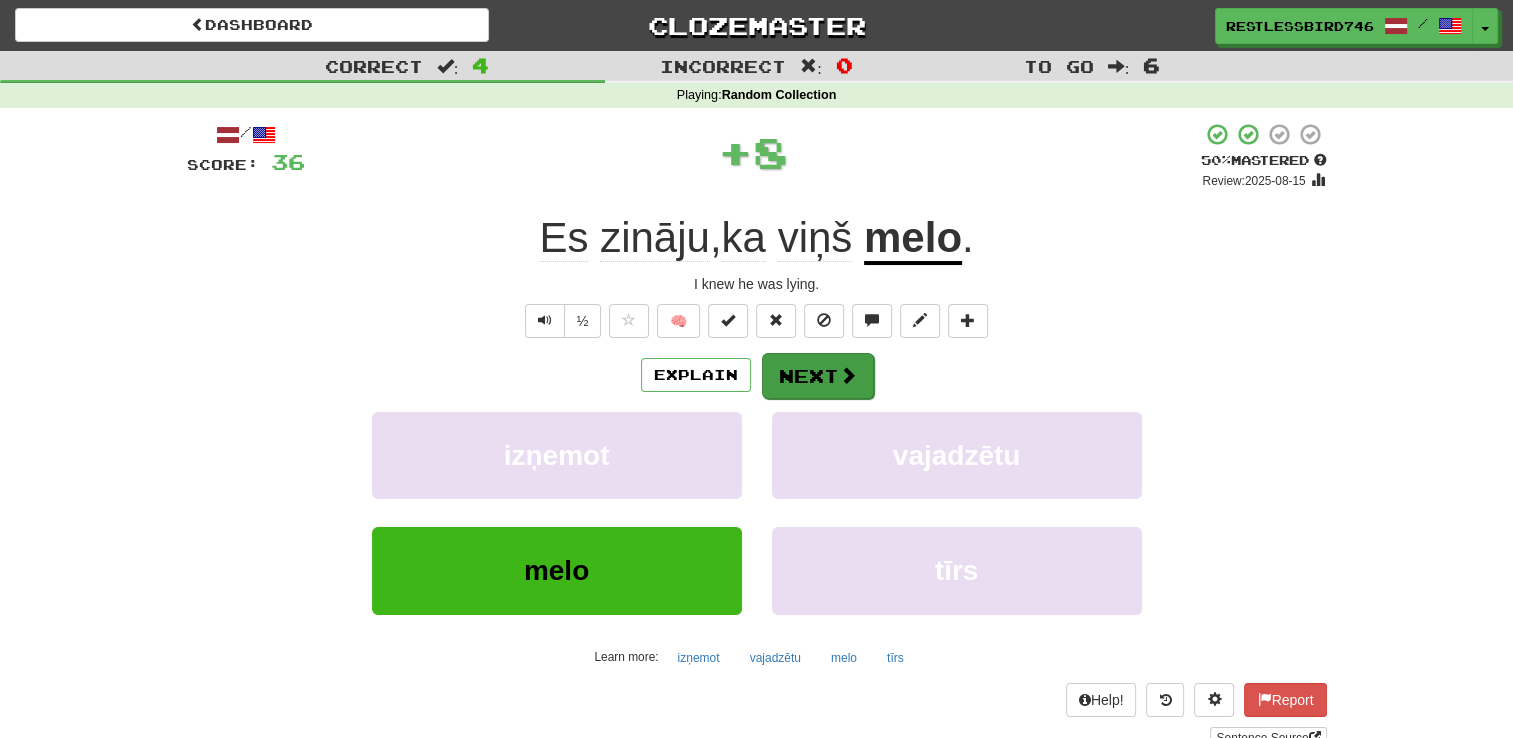 drag, startPoint x: 816, startPoint y: 346, endPoint x: 816, endPoint y: 357, distance: 11 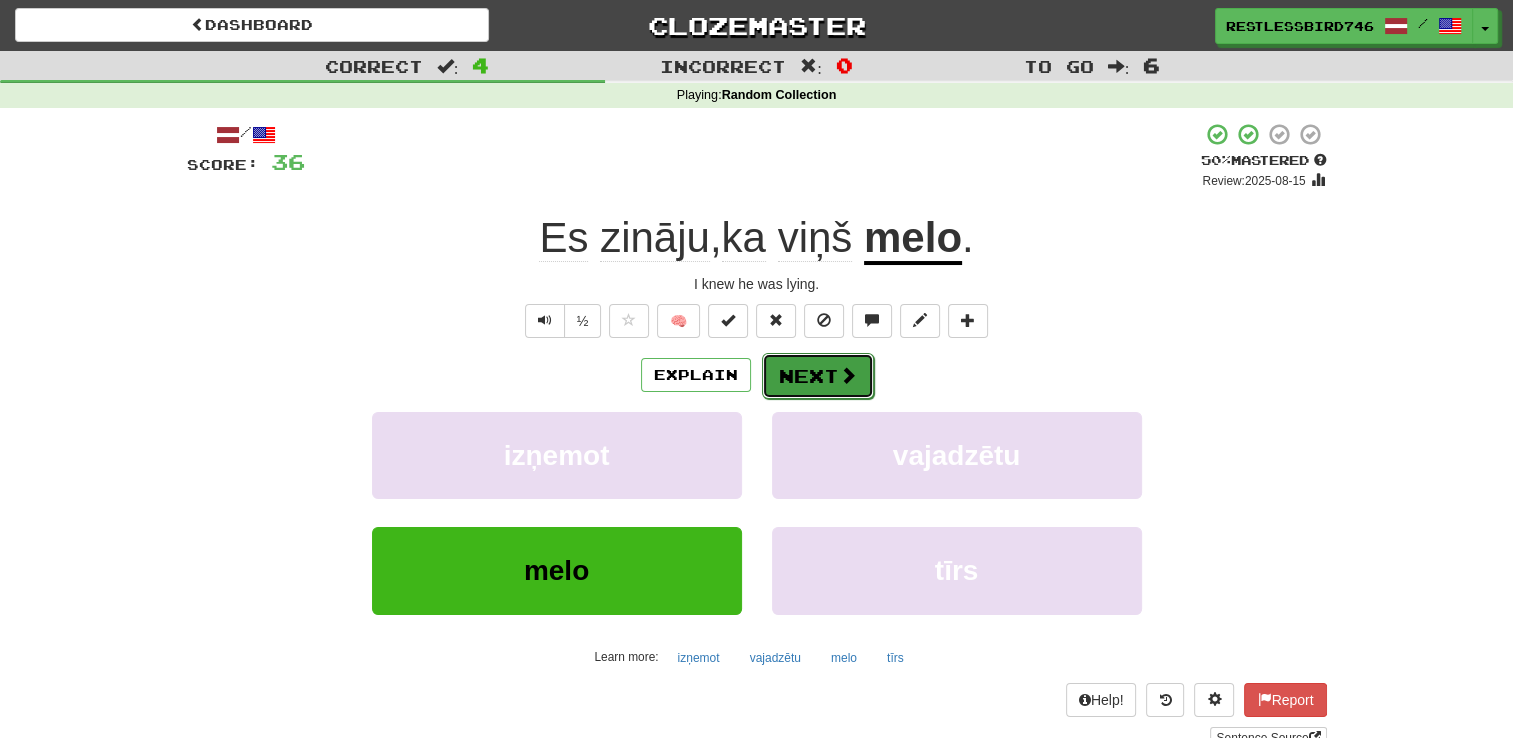 click on "Next" at bounding box center (818, 376) 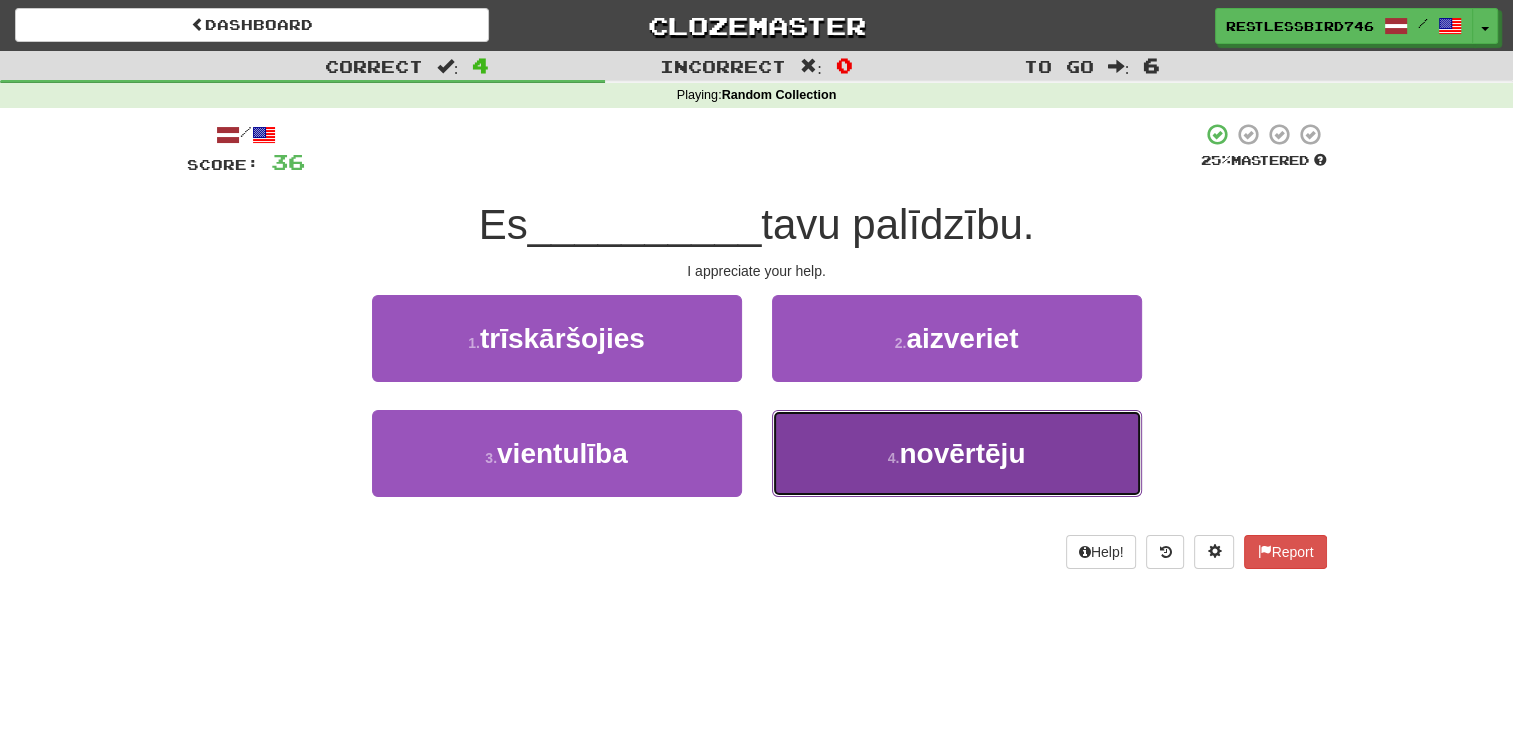click on "novērtēju" at bounding box center (962, 453) 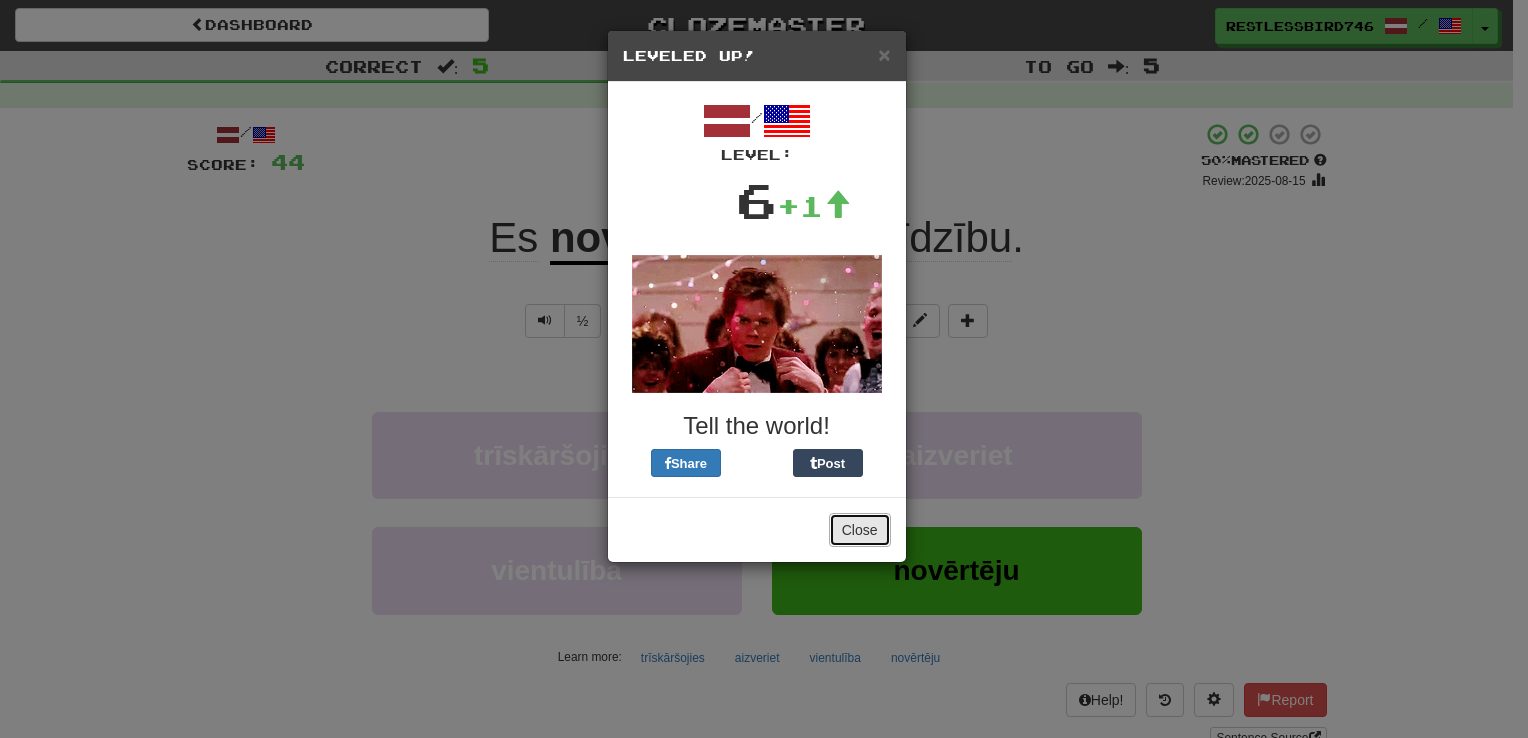 click on "Close" at bounding box center [860, 530] 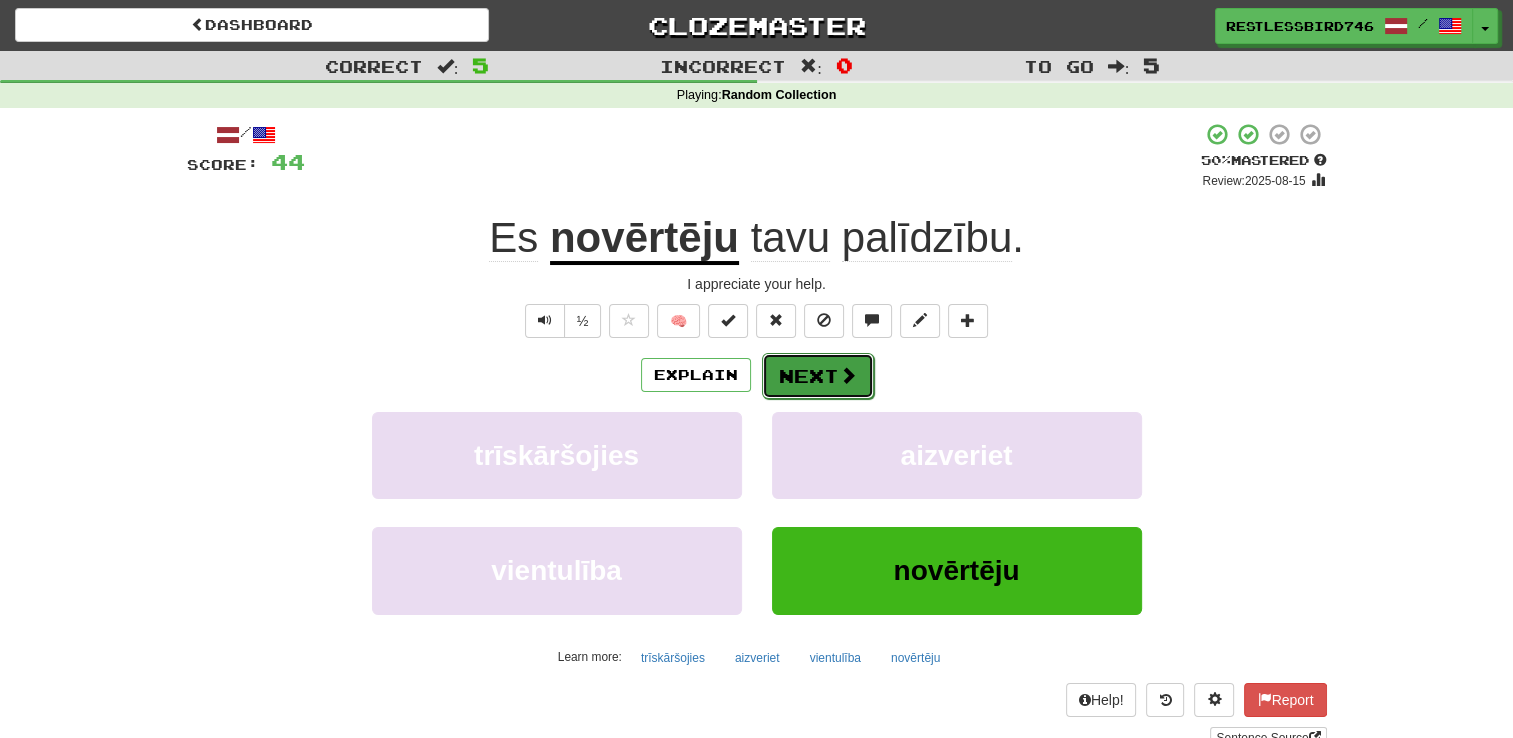 click on "Next" at bounding box center [818, 376] 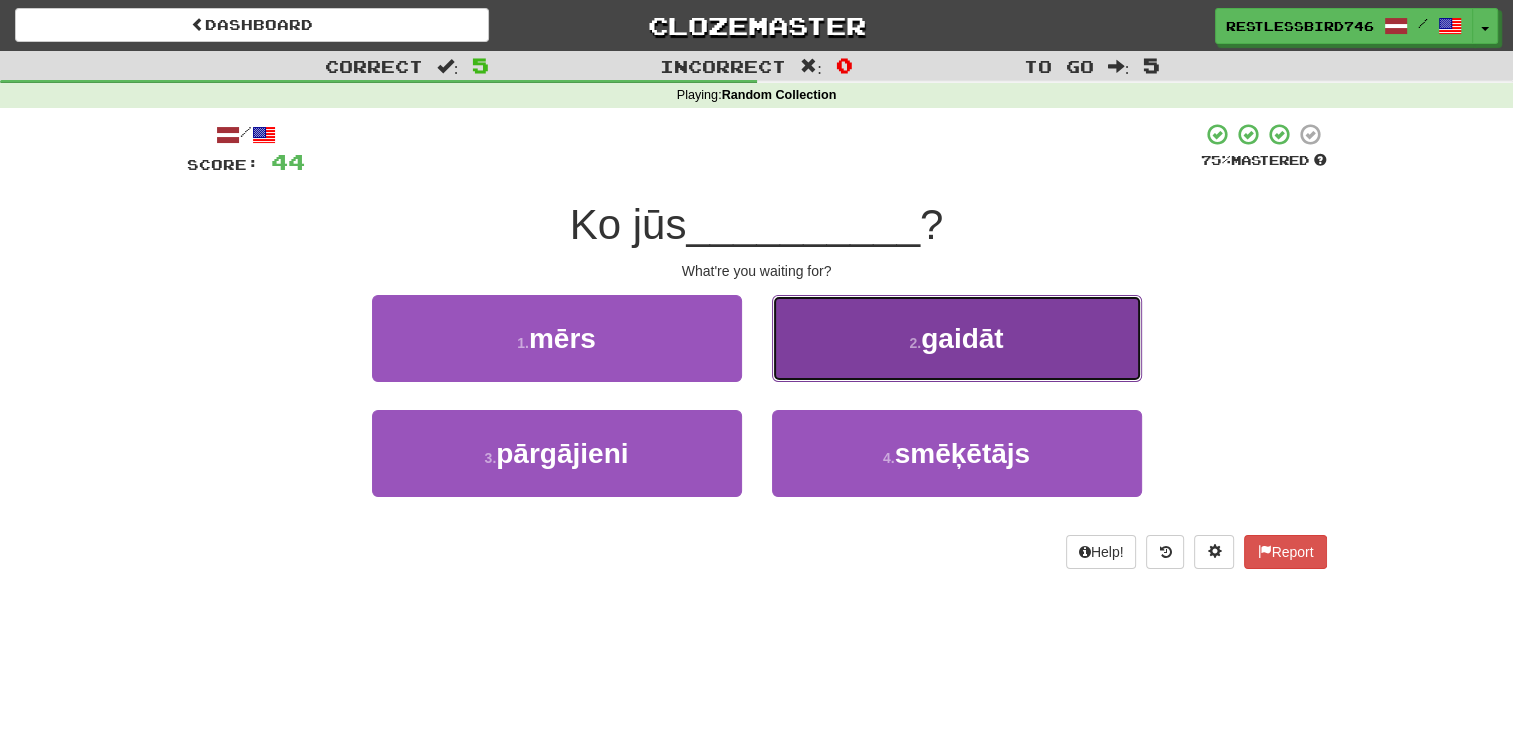 click on "[NUMBER] . gaidāt" at bounding box center (957, 338) 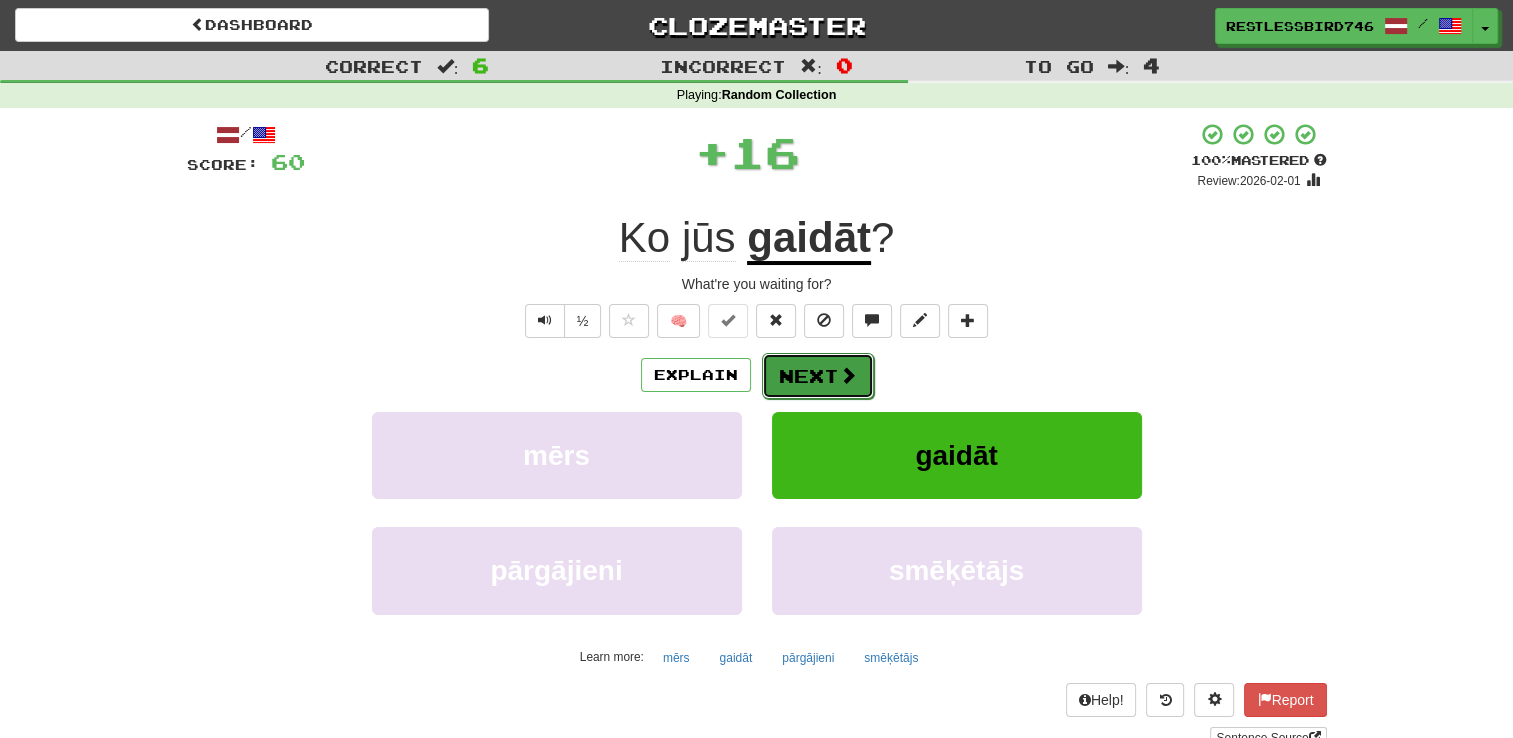 click at bounding box center (848, 375) 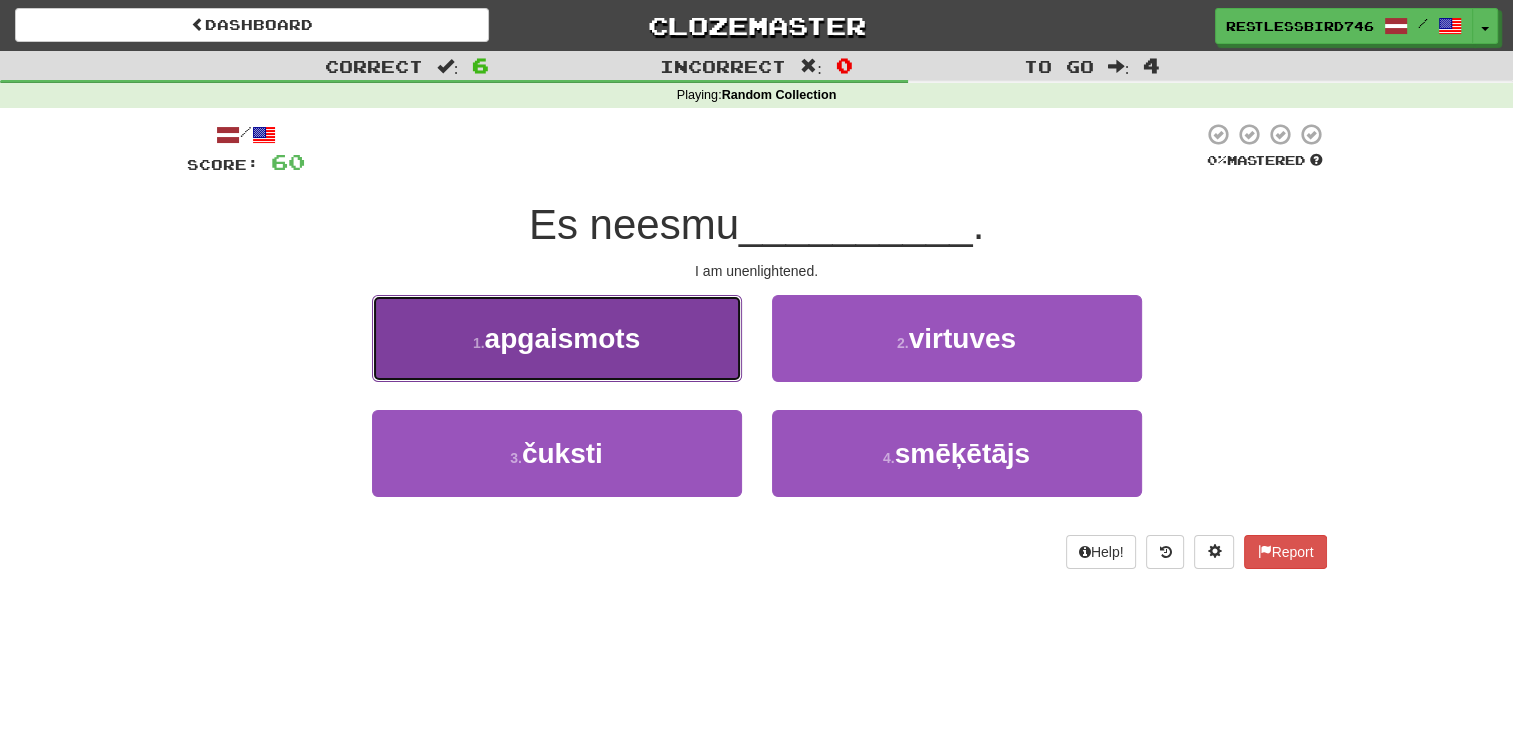 click on "[NUMBER] . apgaišmots" at bounding box center [557, 338] 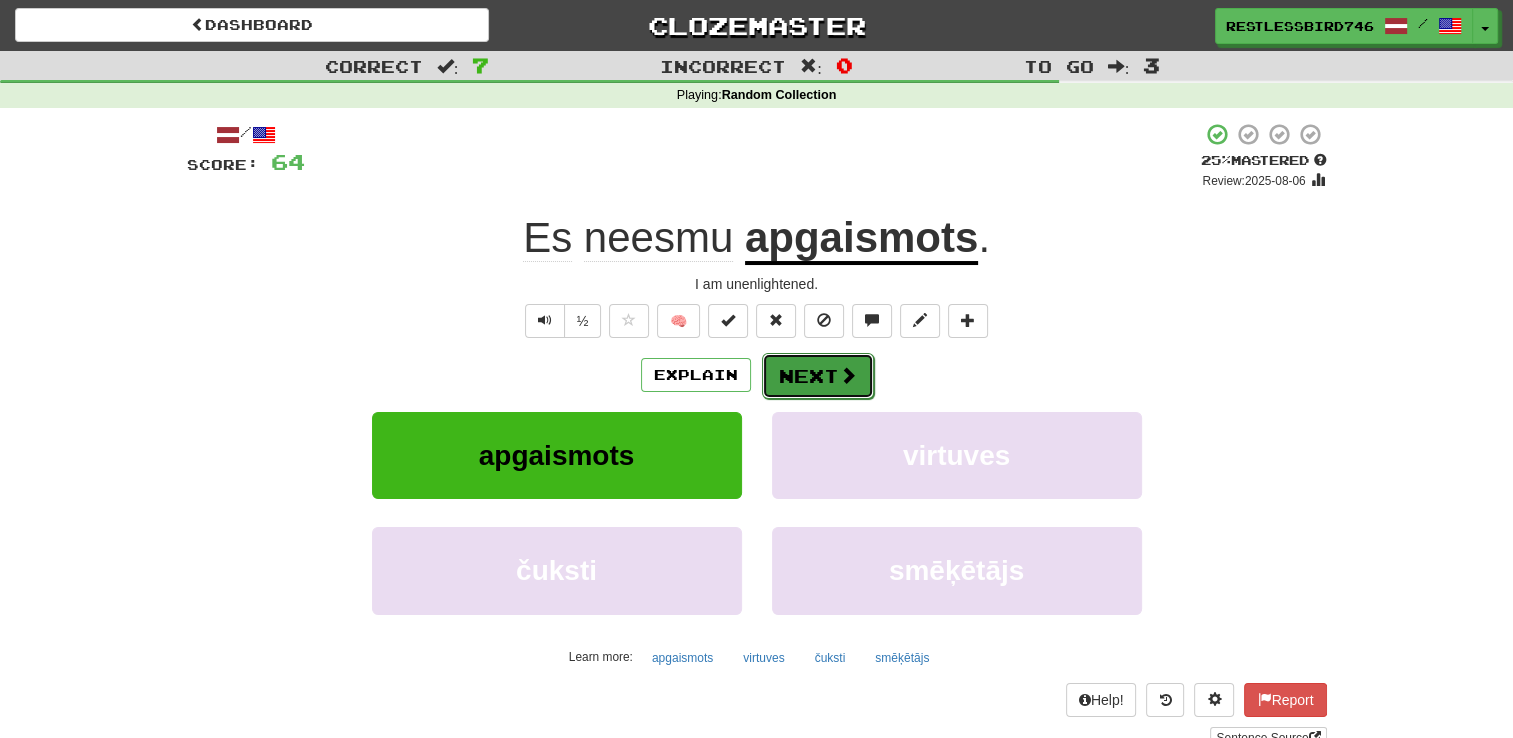 click on "Next" at bounding box center (818, 376) 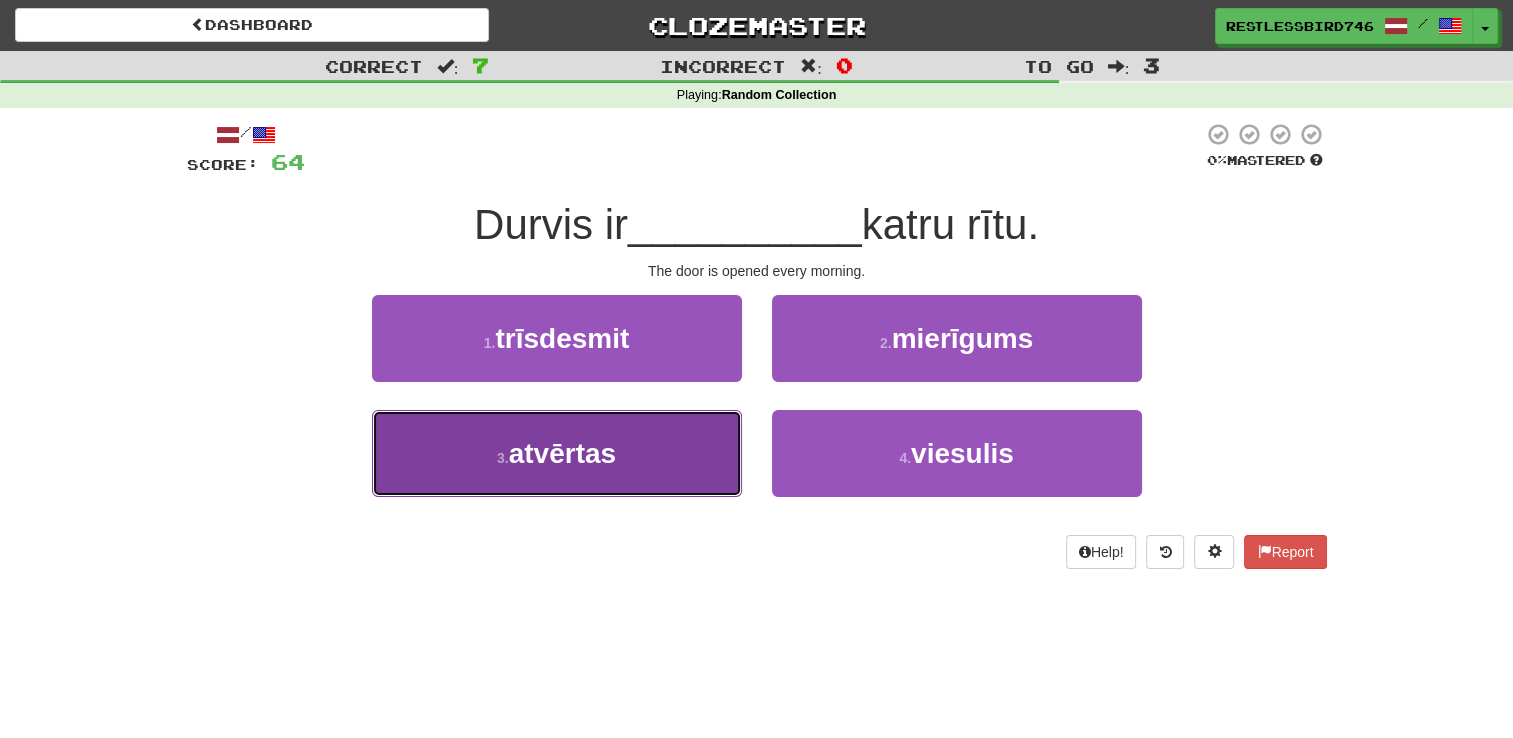 click on "[NUMBER] . atvērtas" at bounding box center [557, 453] 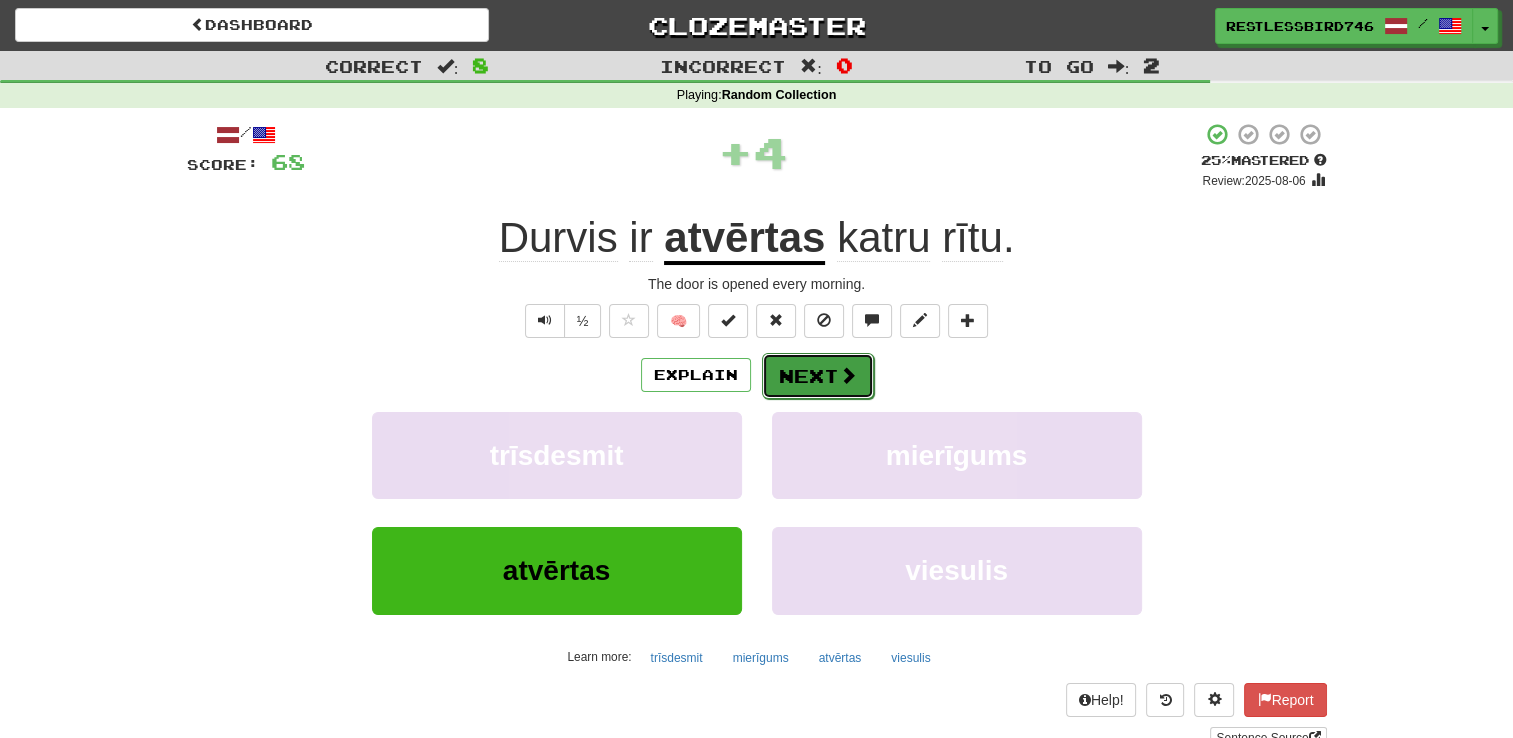 click on "Next" at bounding box center [818, 376] 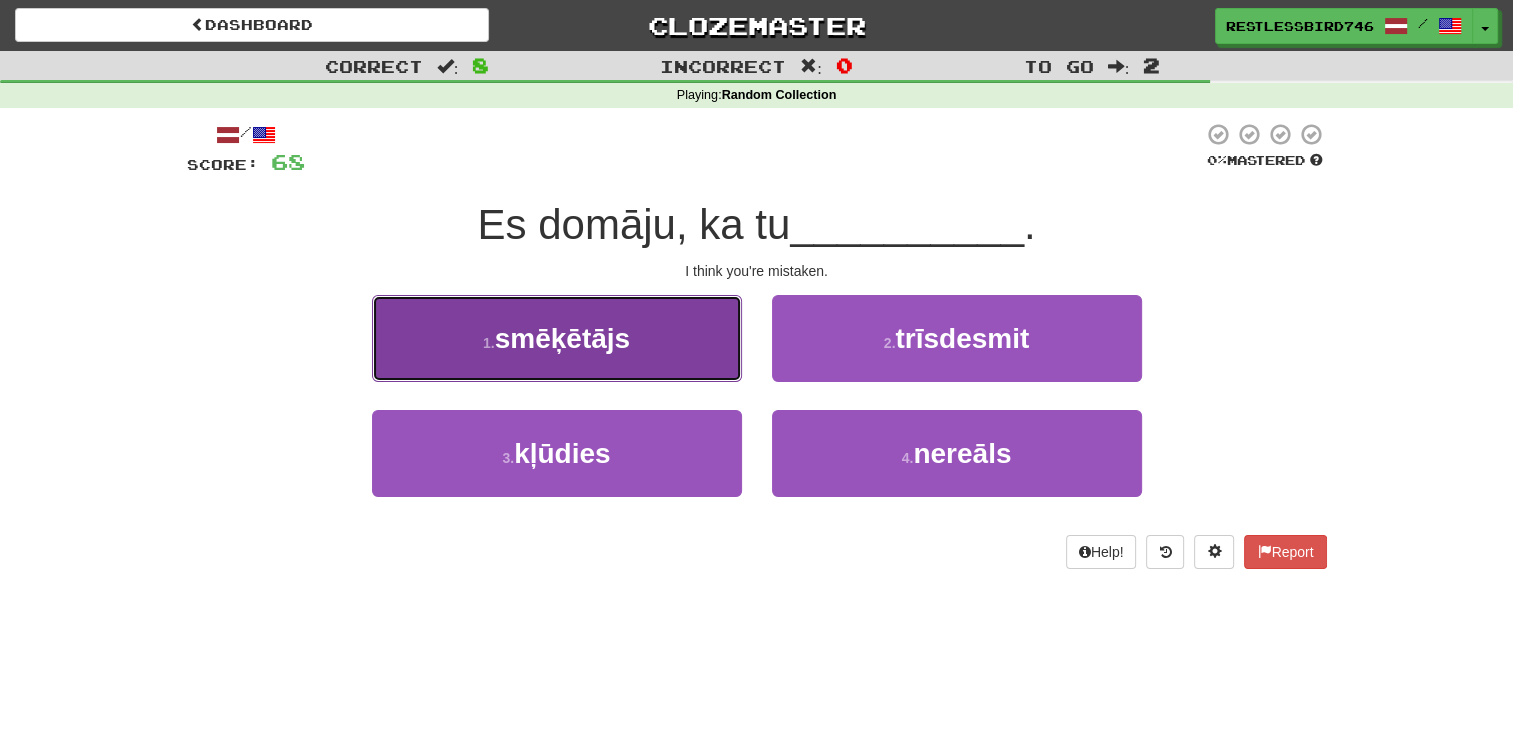 click on "[NUMBER] . smēķētājs" at bounding box center [557, 338] 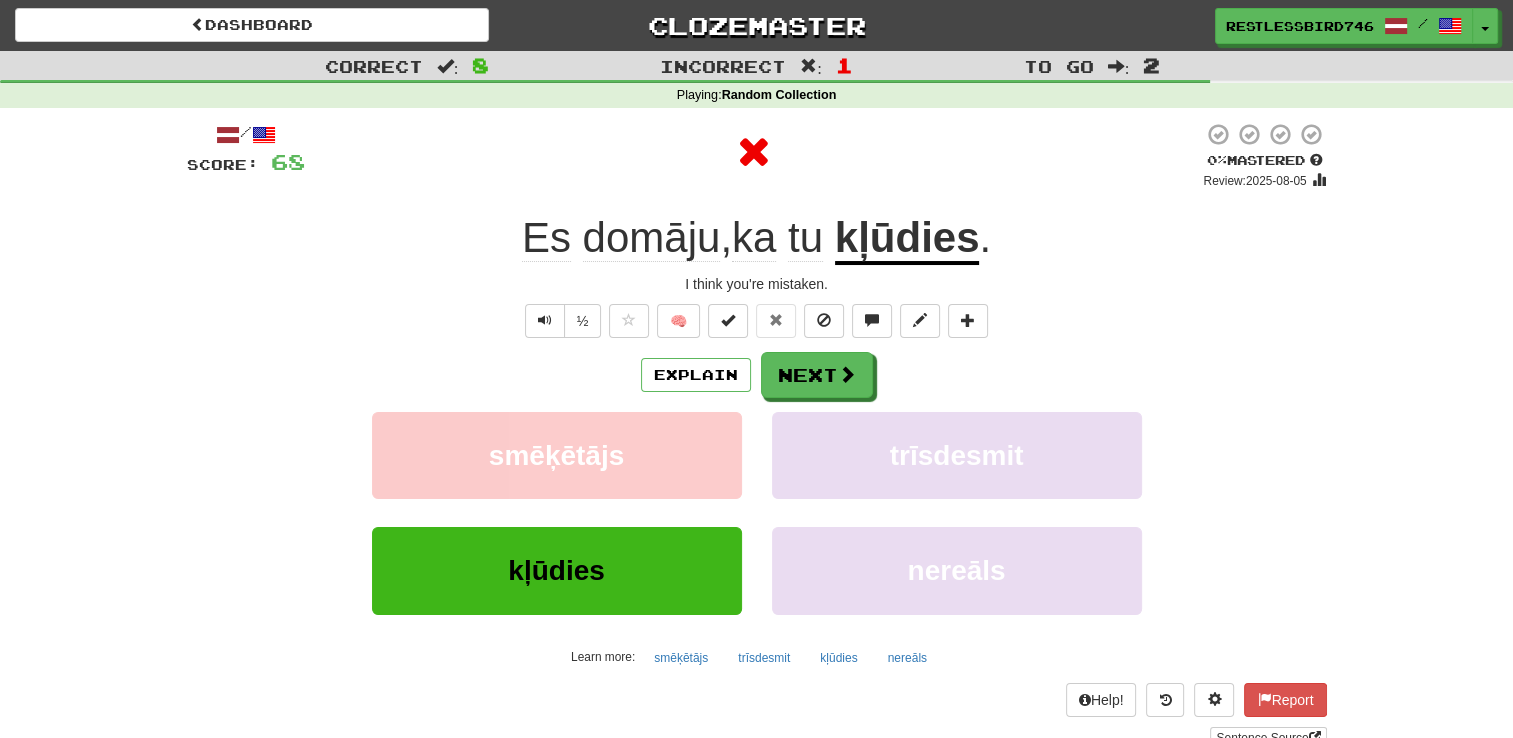 click on "Explain Next smēķētājs trīsdesmit kļūdies nereāls Learn more: smēķētājs trīsdesmit kļūdies nereāls" at bounding box center (757, 512) 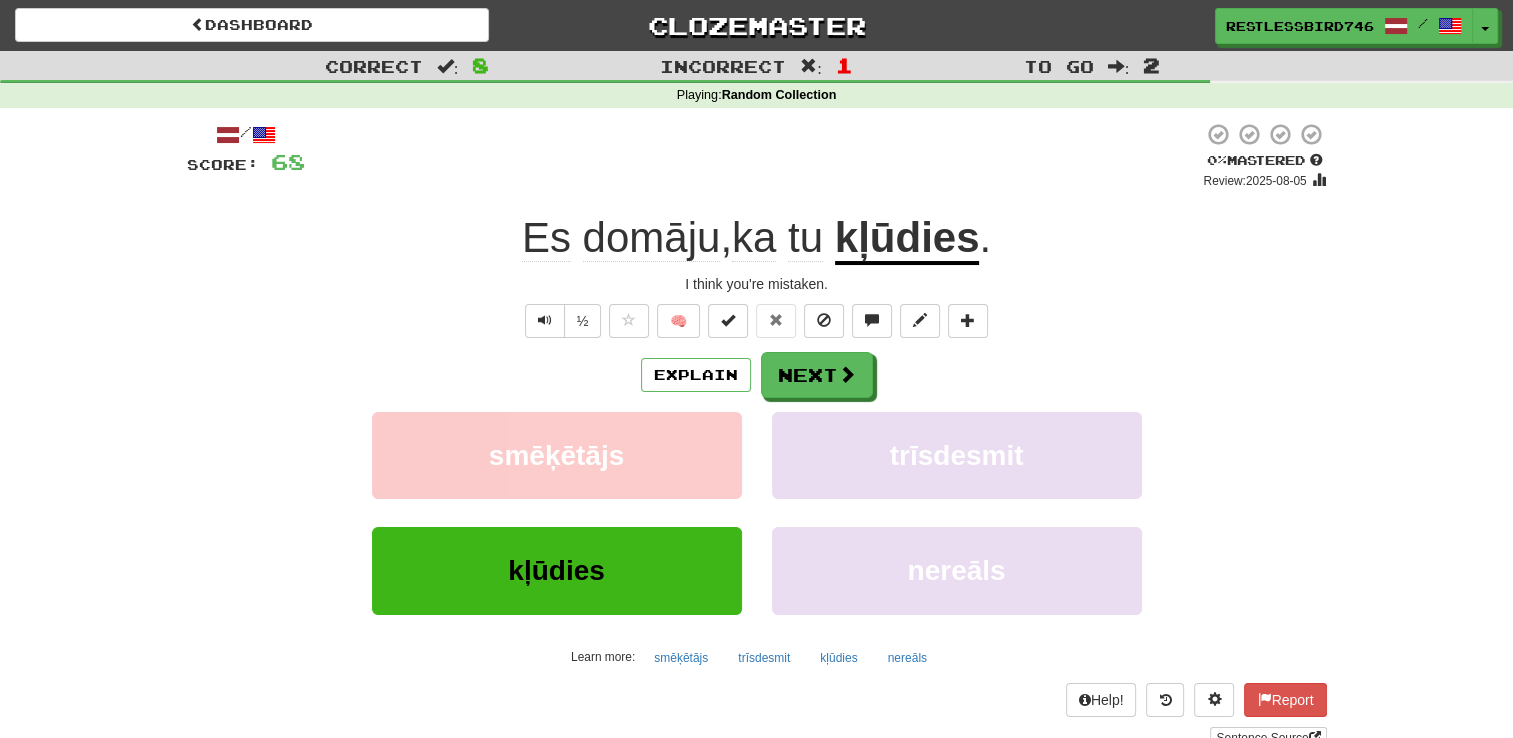 click on "Explain Next smēķētājs trīsdesmit kļūdies nereāls Learn more: smēķētājs trīsdesmit kļūdies nereāls" at bounding box center [757, 512] 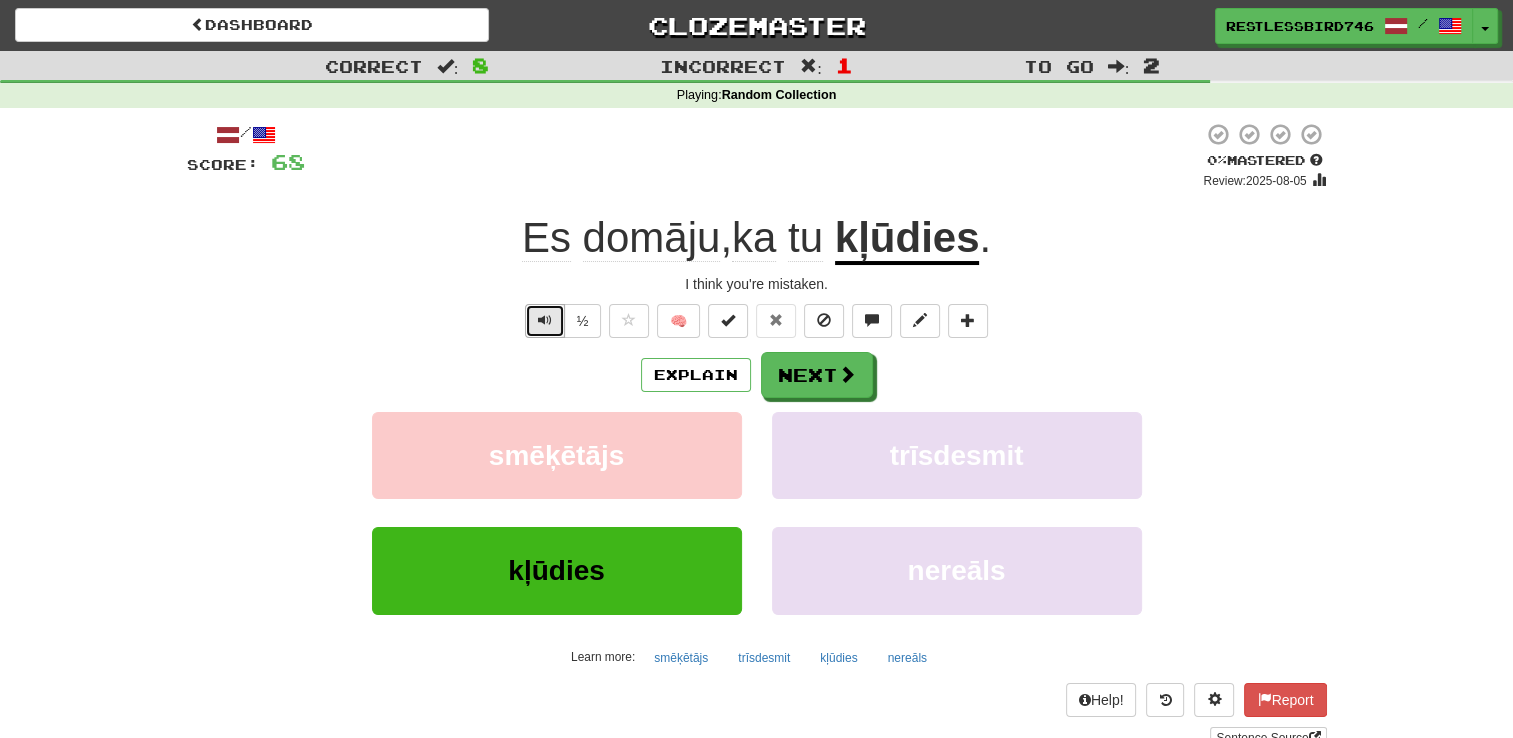 click at bounding box center (545, 321) 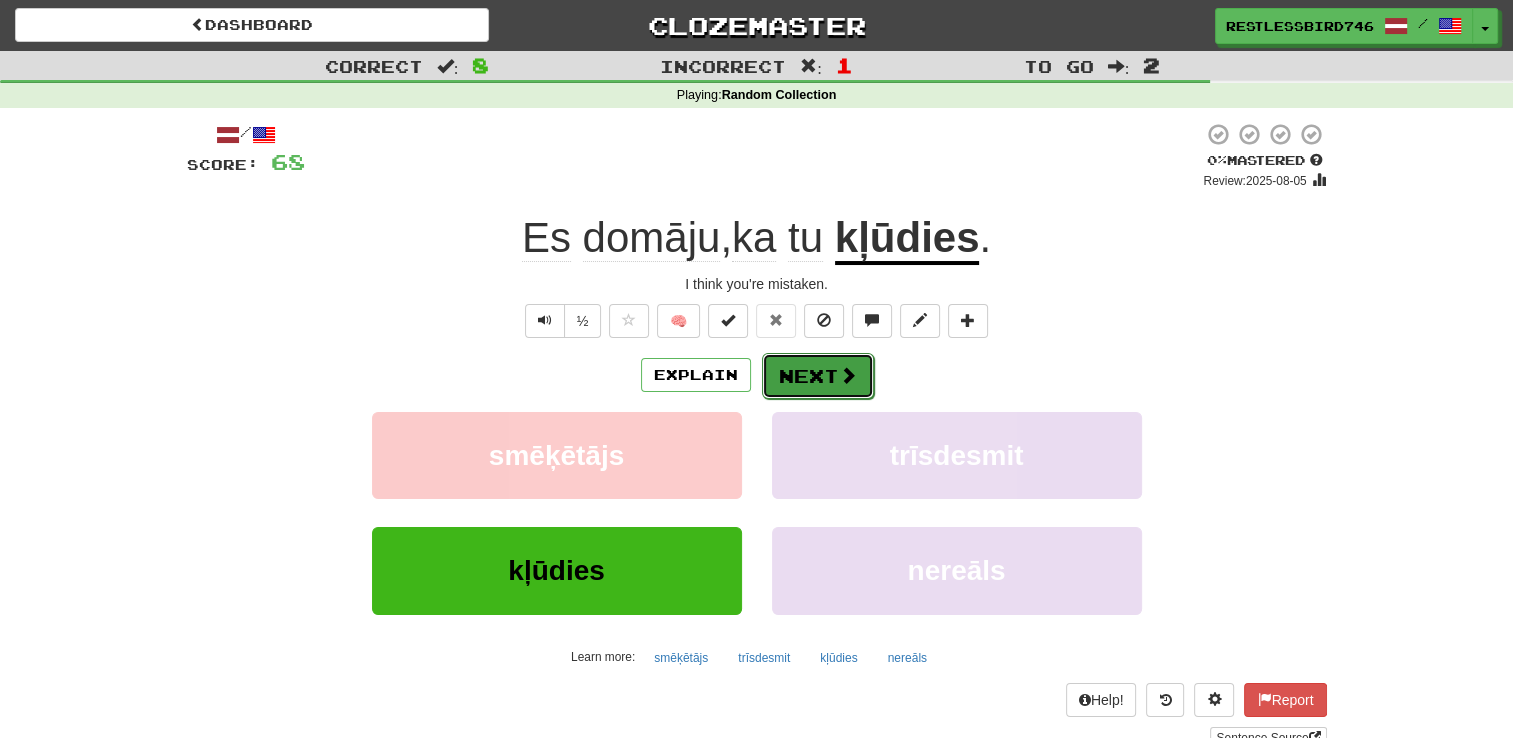 click on "Next" at bounding box center (818, 376) 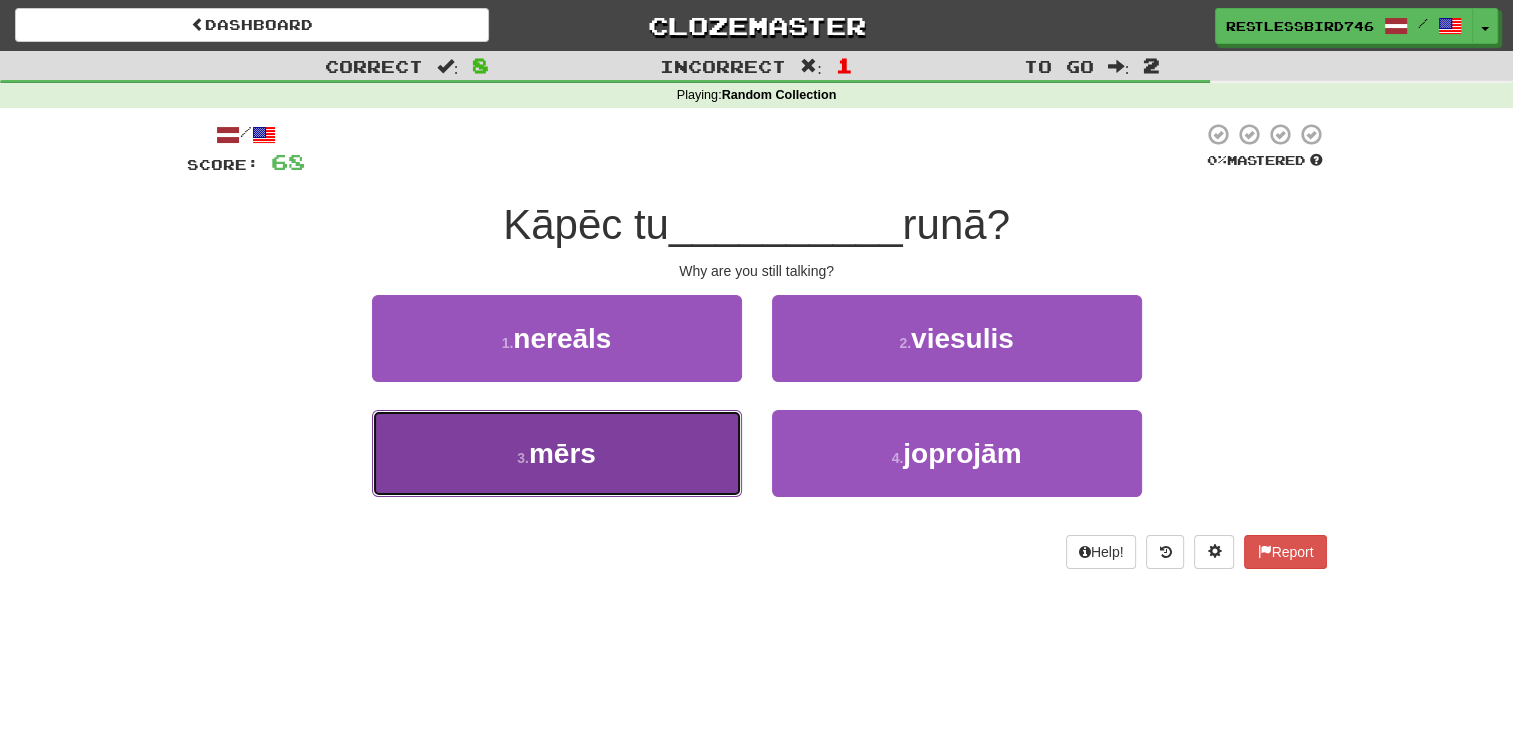 click on "[NUMBER] . mērs" at bounding box center (557, 453) 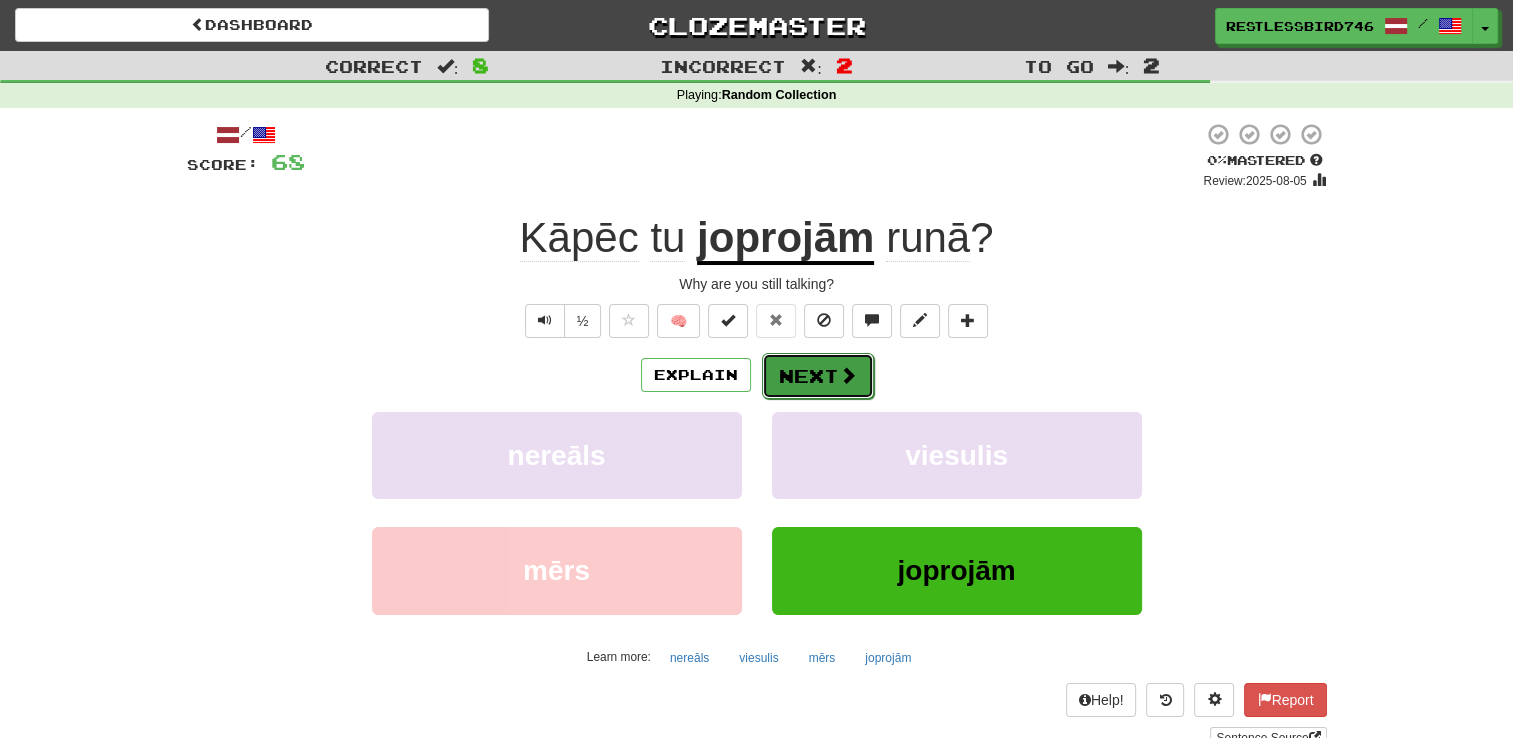 click on "Next" at bounding box center (818, 376) 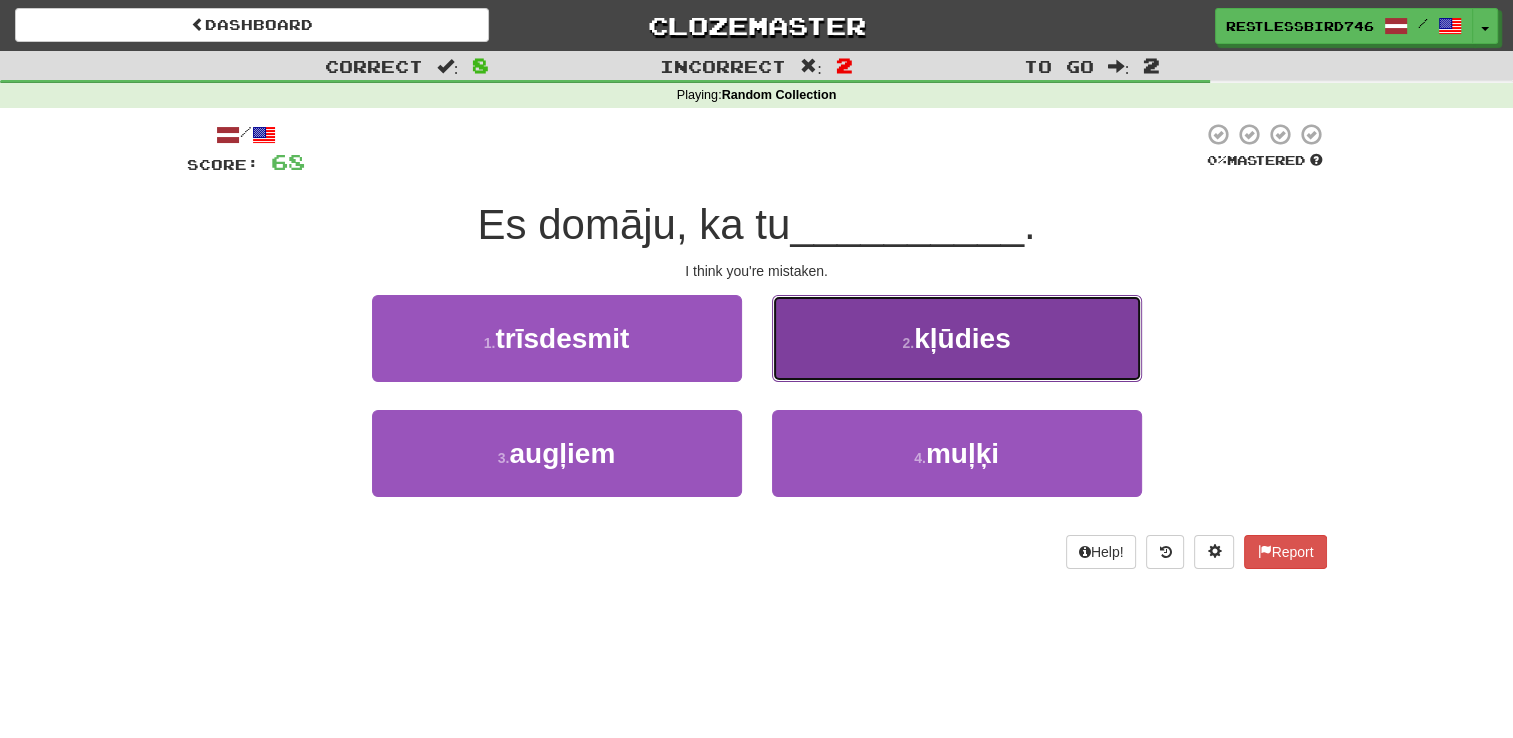 click on "[NUMBER] . kļūdies" at bounding box center [957, 338] 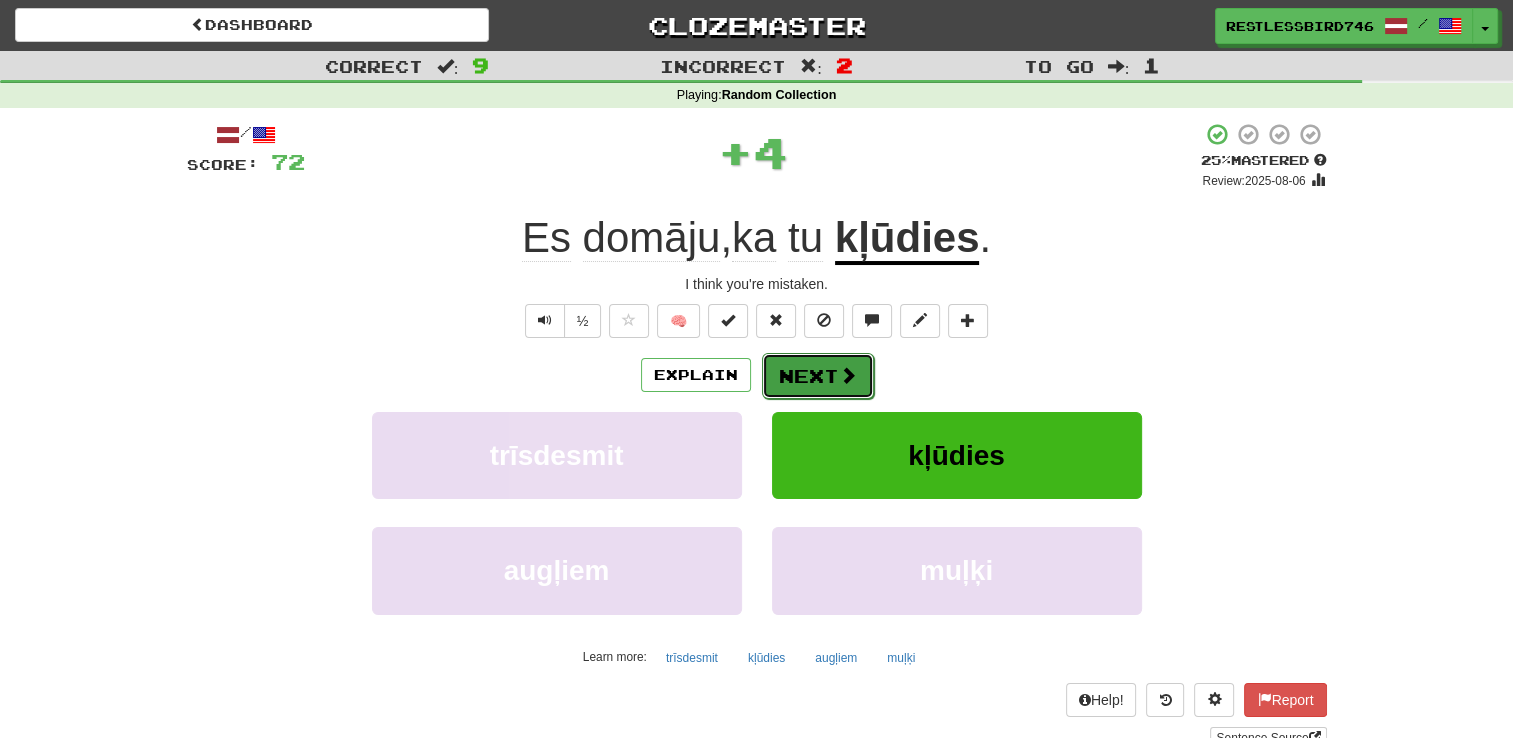 click on "Next" at bounding box center [818, 376] 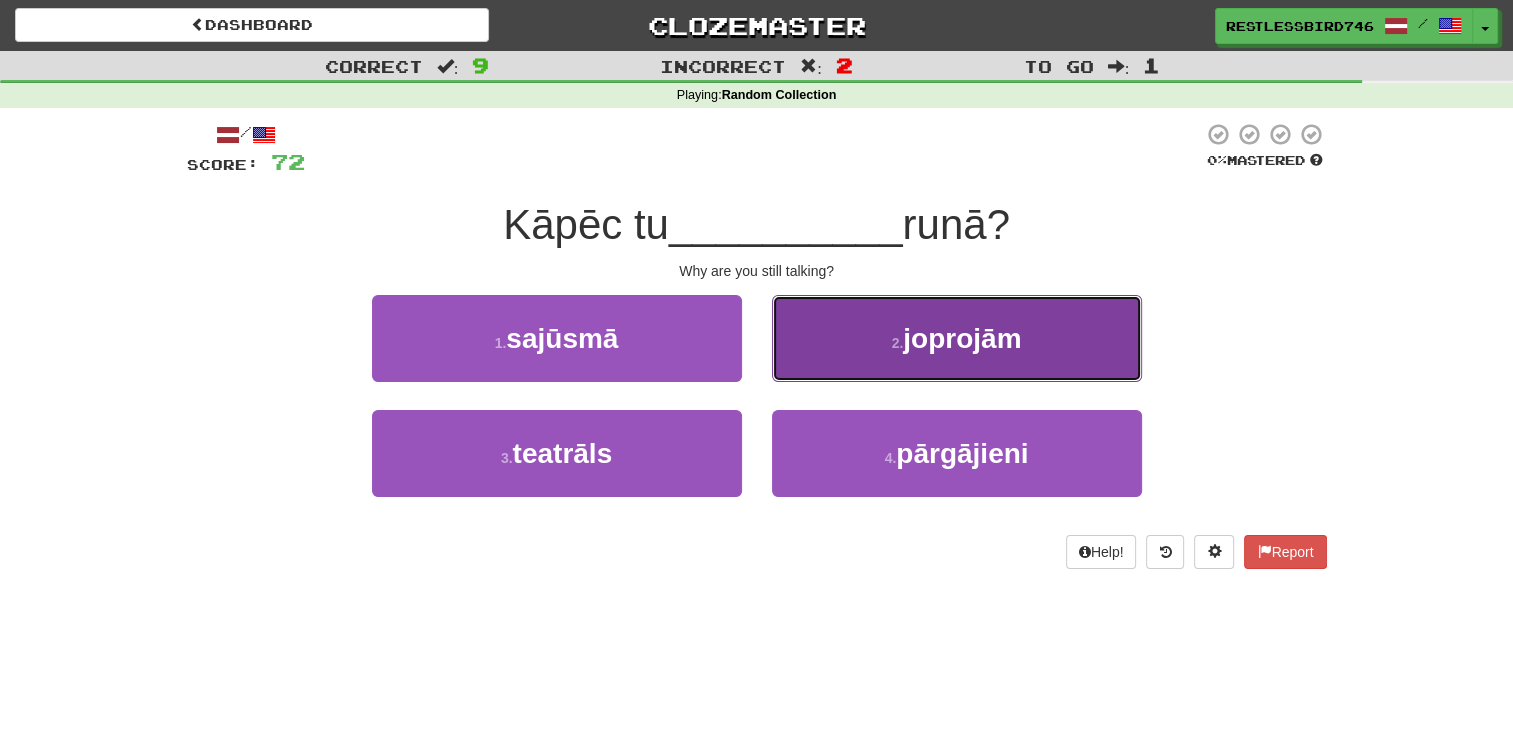 click on "[NUMBER] . joprojām" at bounding box center (957, 338) 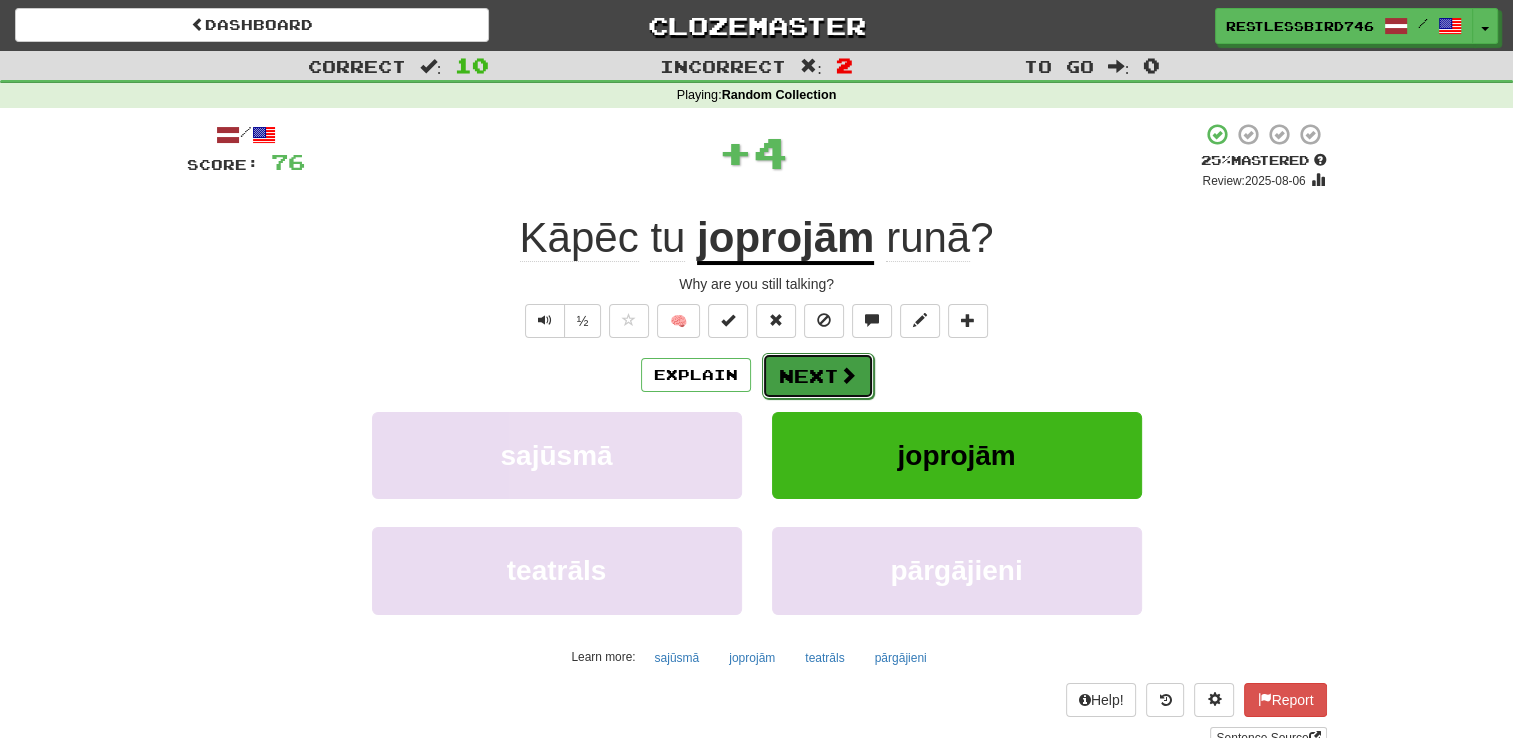 click on "Next" at bounding box center [818, 376] 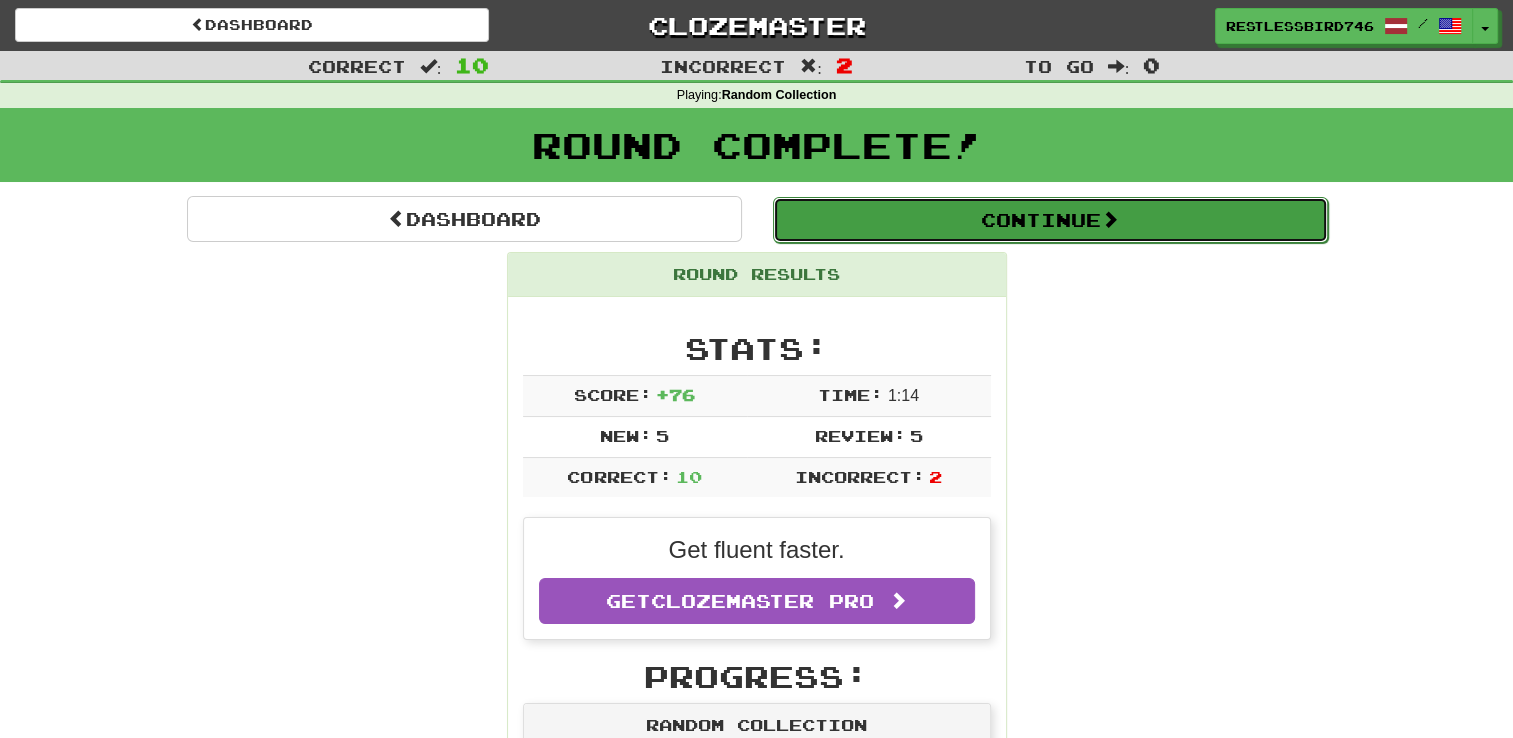 click on "Continue" at bounding box center [1050, 220] 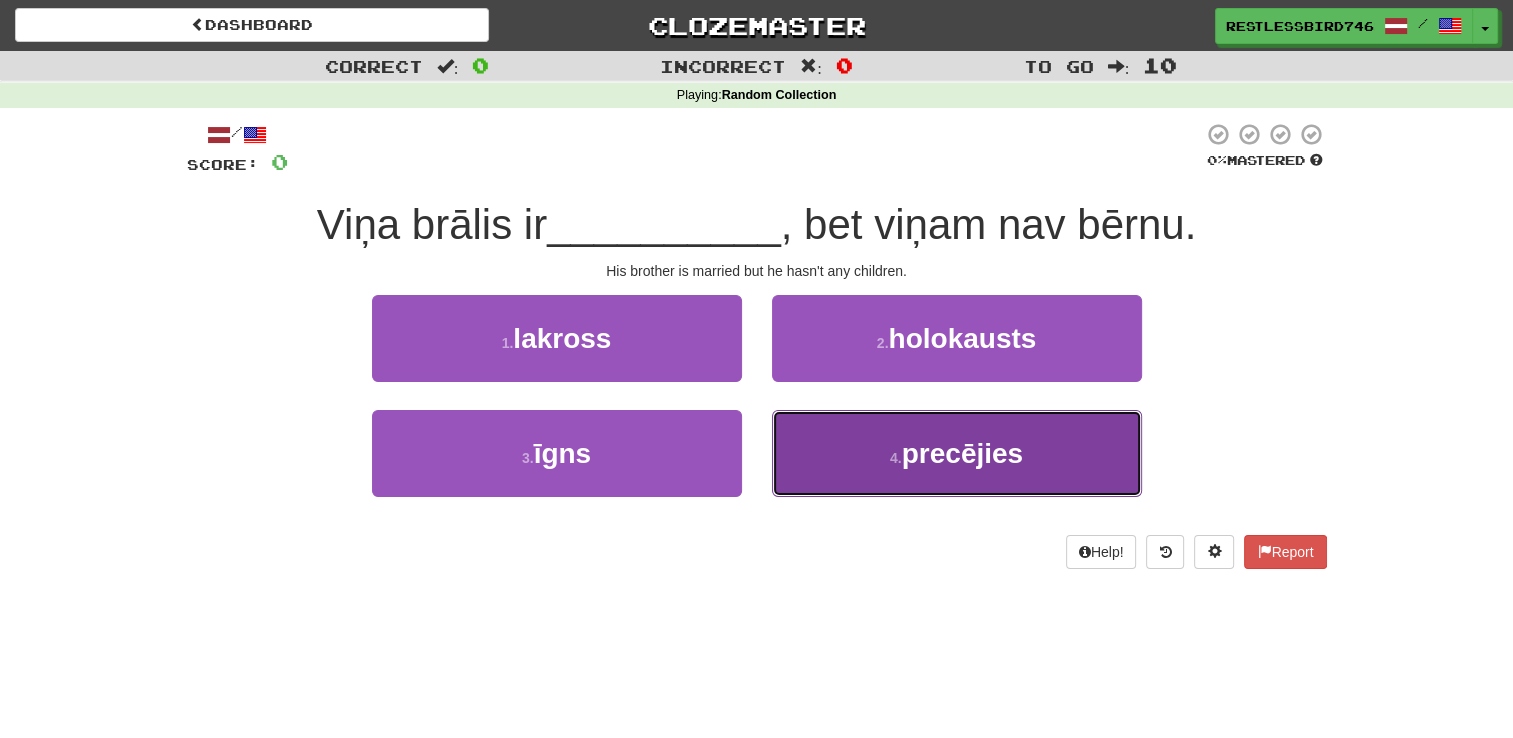 click on "[NUMBER] . precējies" at bounding box center (957, 453) 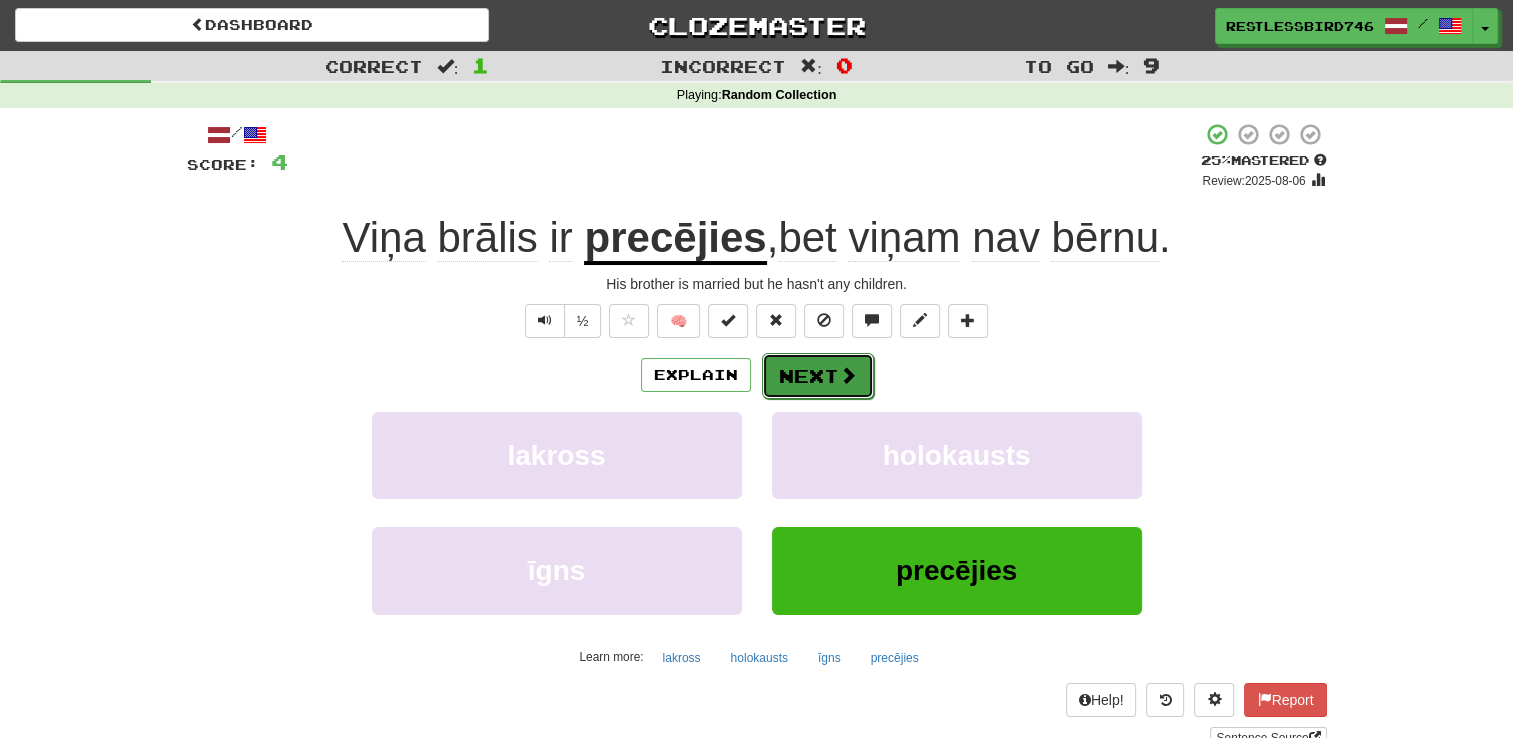 click at bounding box center (848, 375) 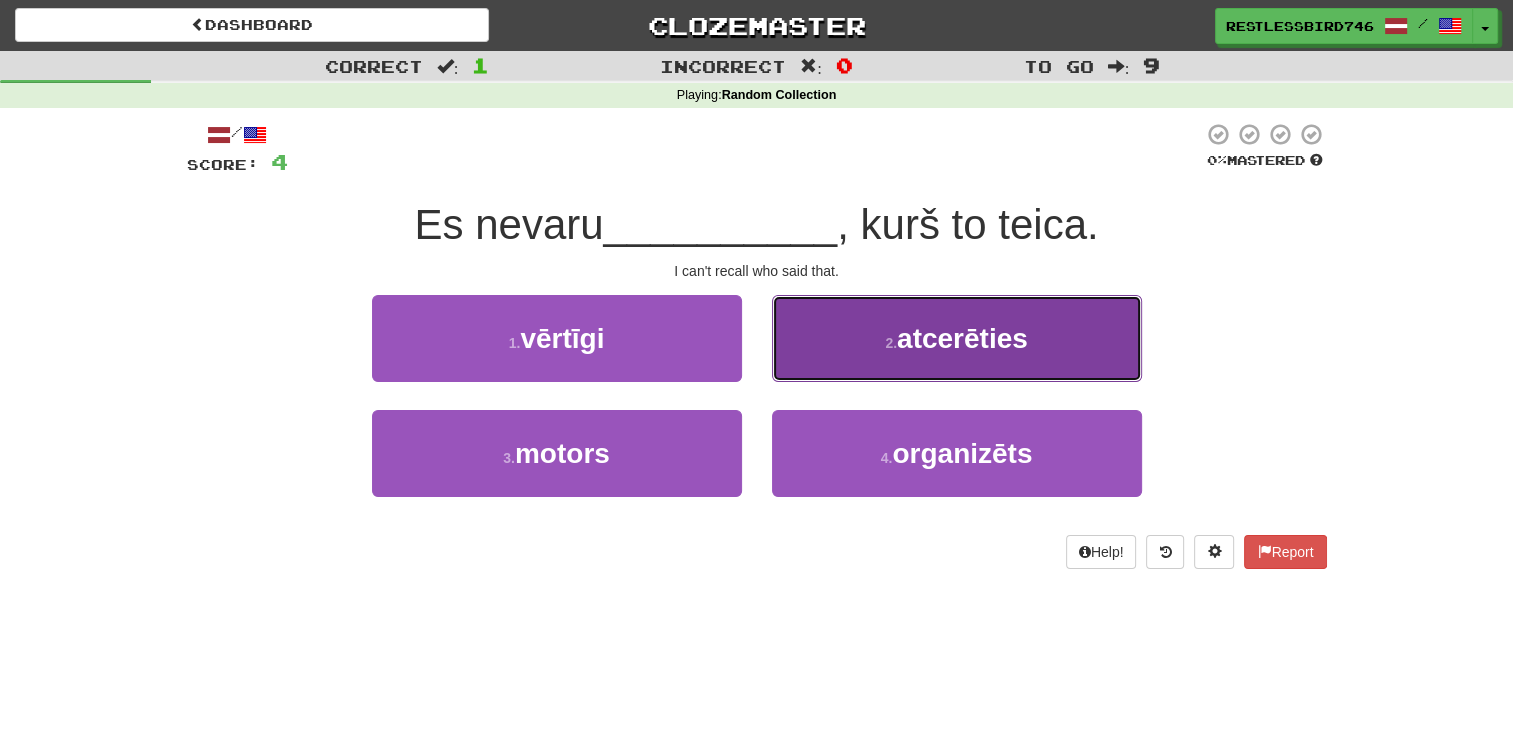 click on "[NUMBER] . atcerēties" at bounding box center [957, 338] 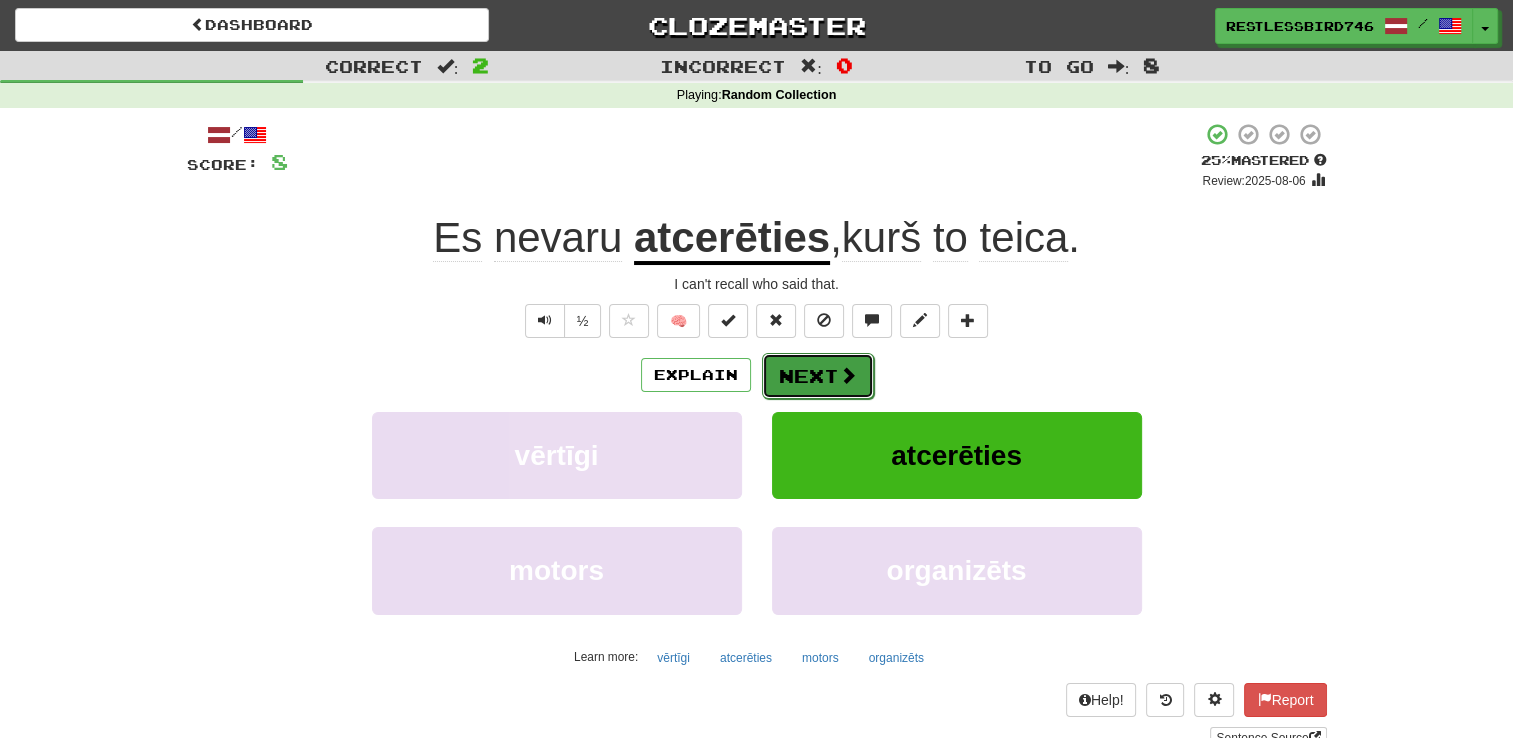 click on "Next" at bounding box center (818, 376) 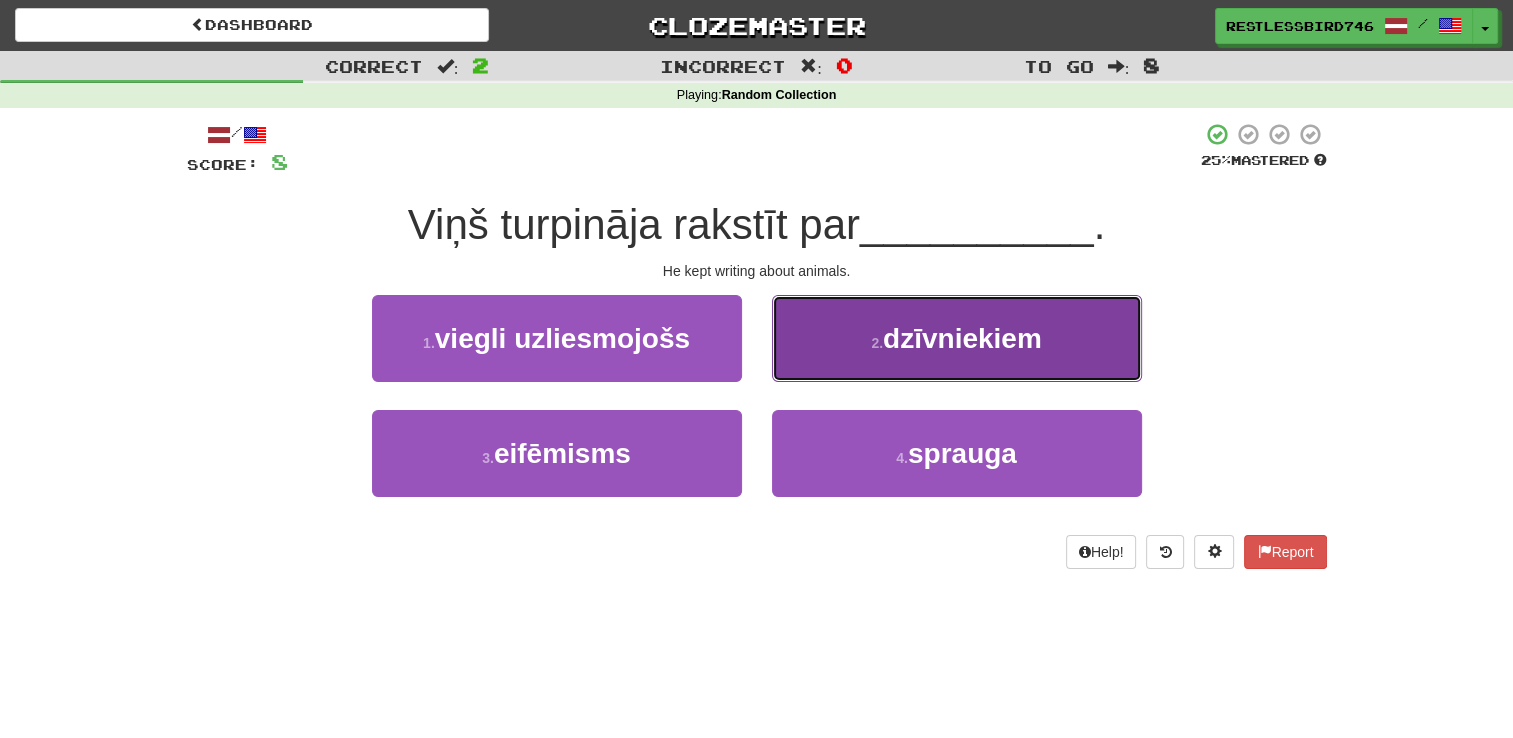 click on "[NUMBER] . dzīvniekiem" at bounding box center (957, 338) 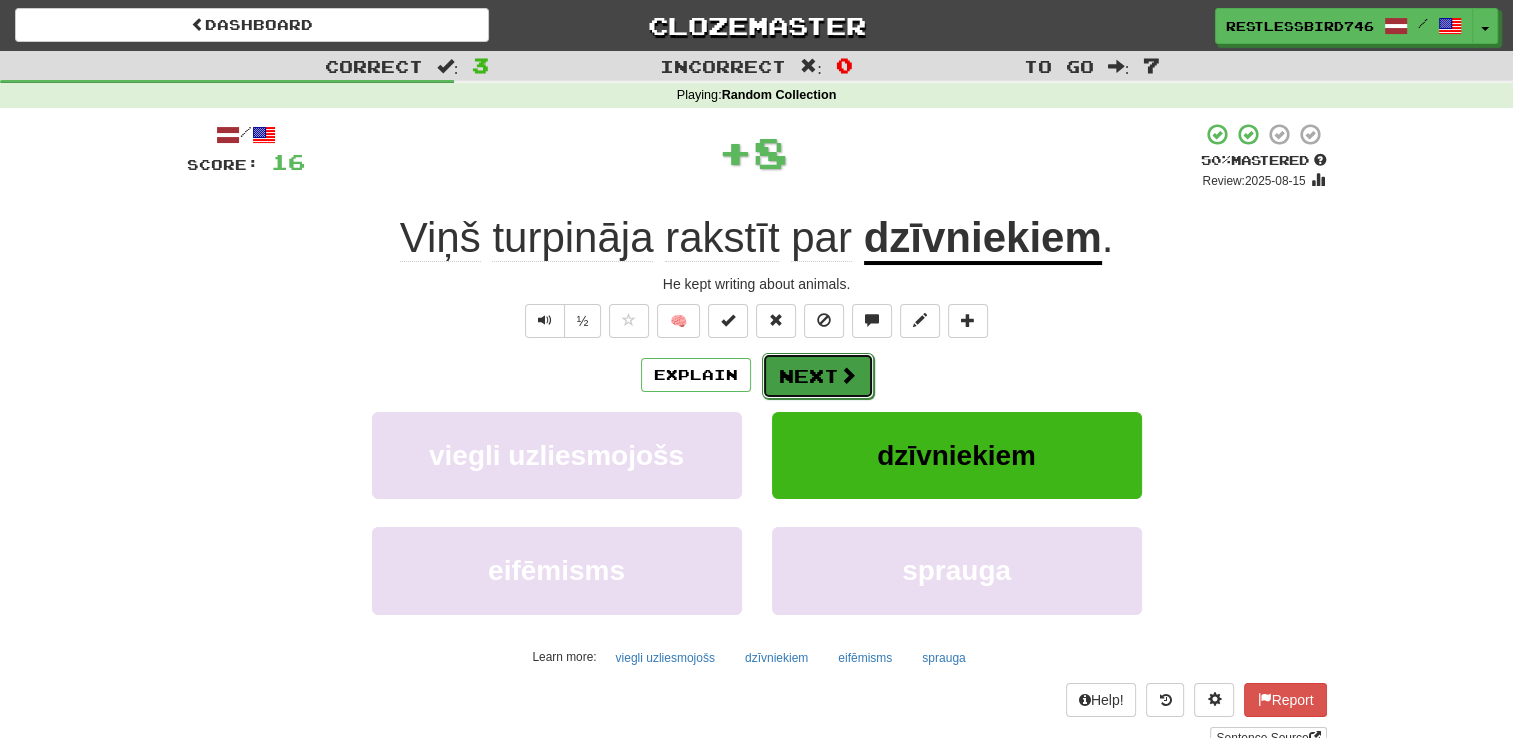 click on "Next" at bounding box center [818, 376] 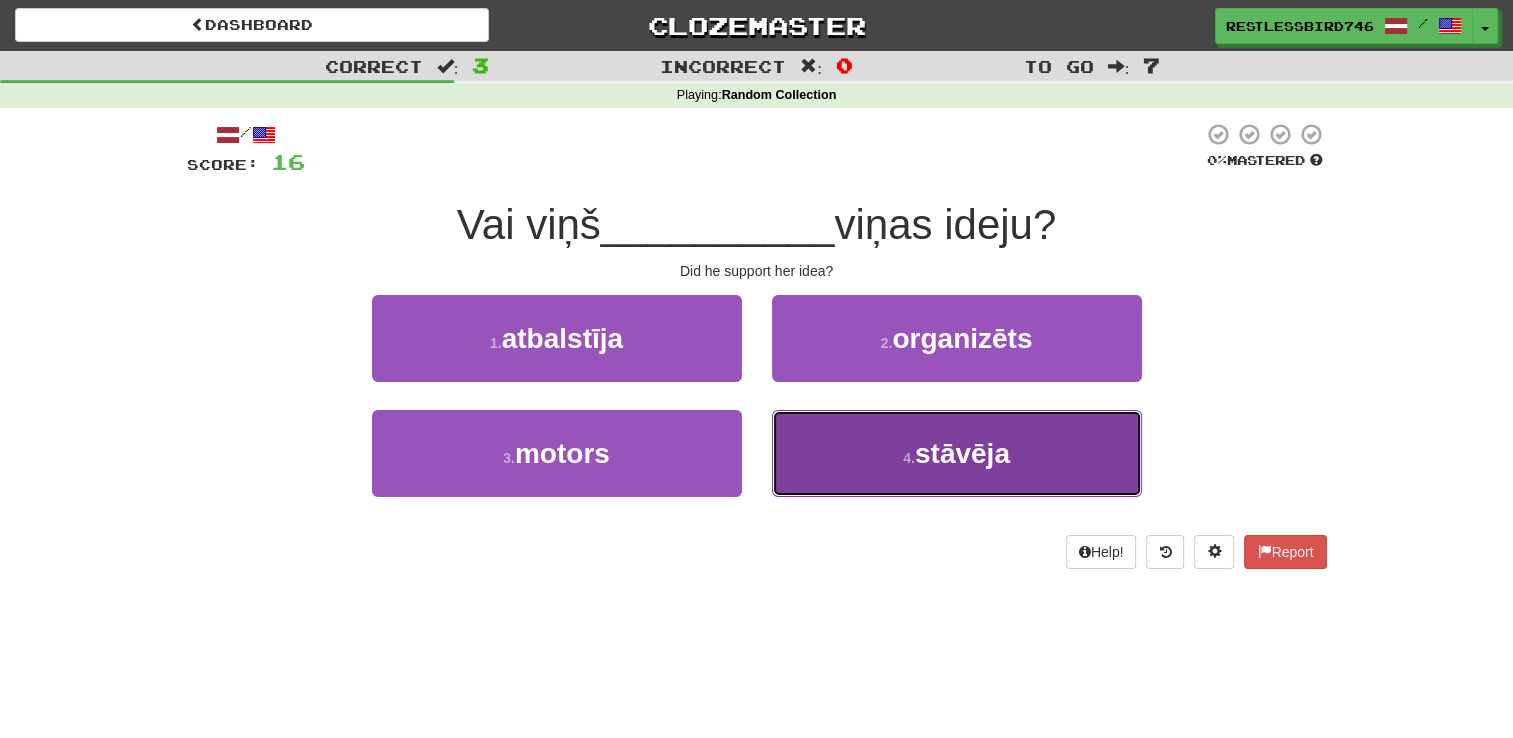 click on "[NUMBER] . stāvēja" at bounding box center (957, 453) 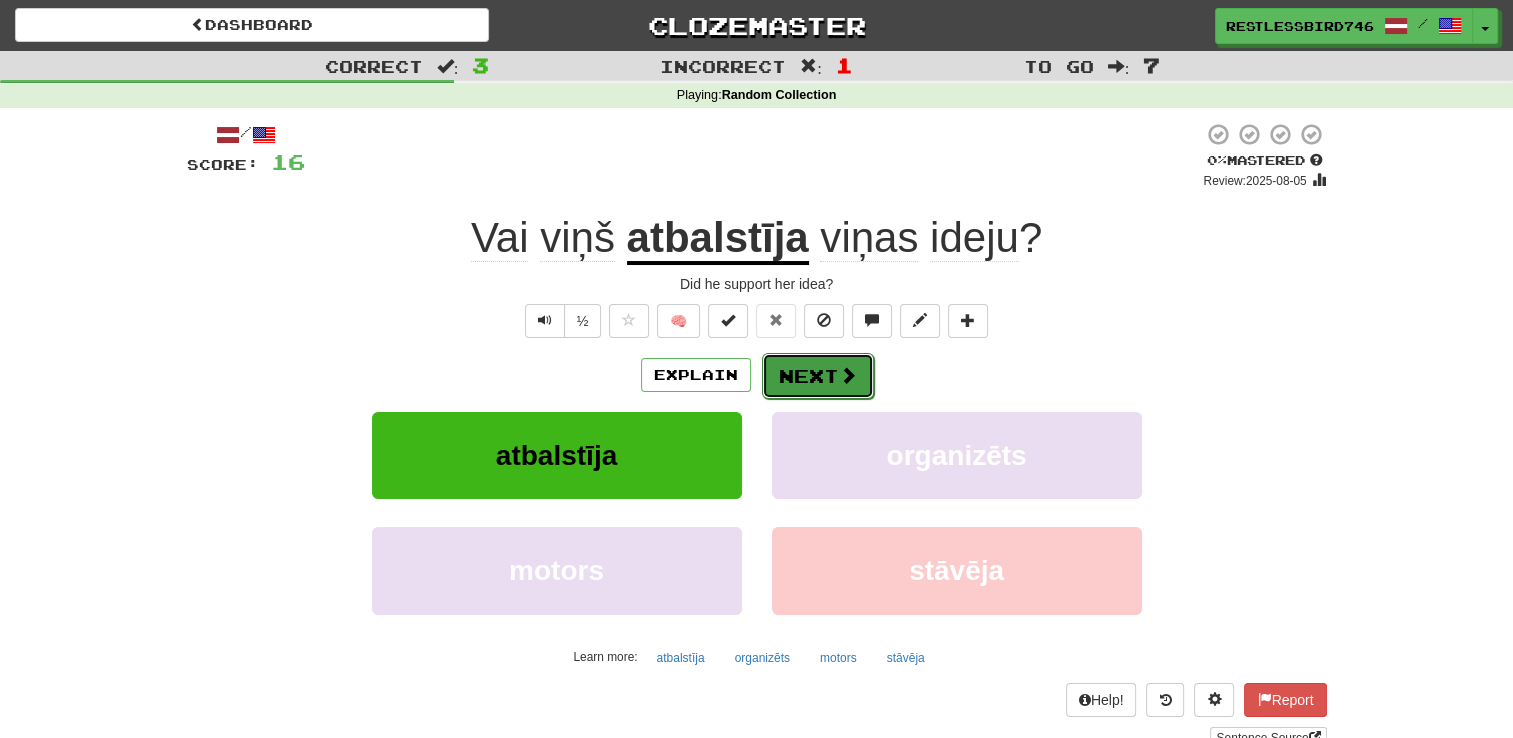 click on "Next" at bounding box center (818, 376) 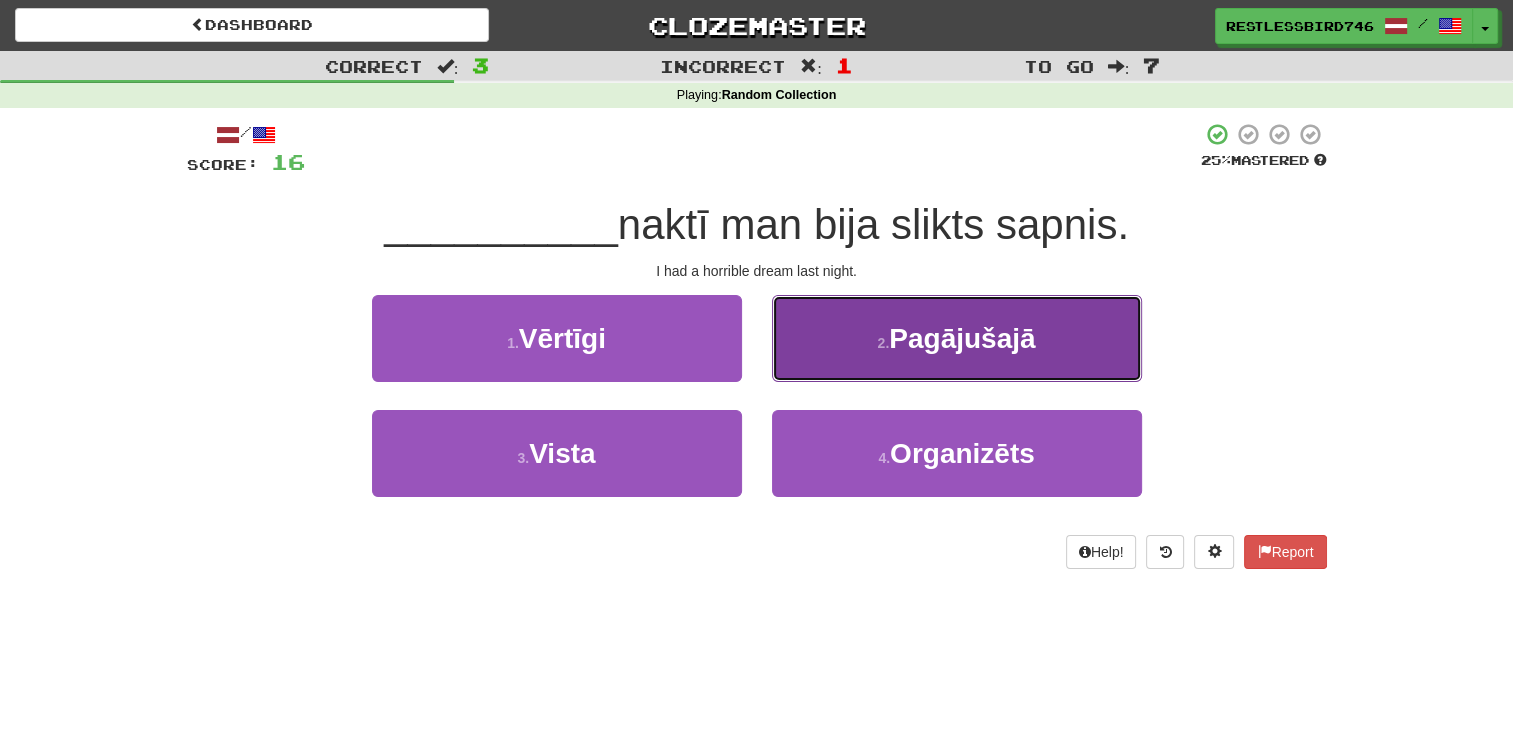 click on "[NUMBER] . Pagājušajā" at bounding box center [957, 338] 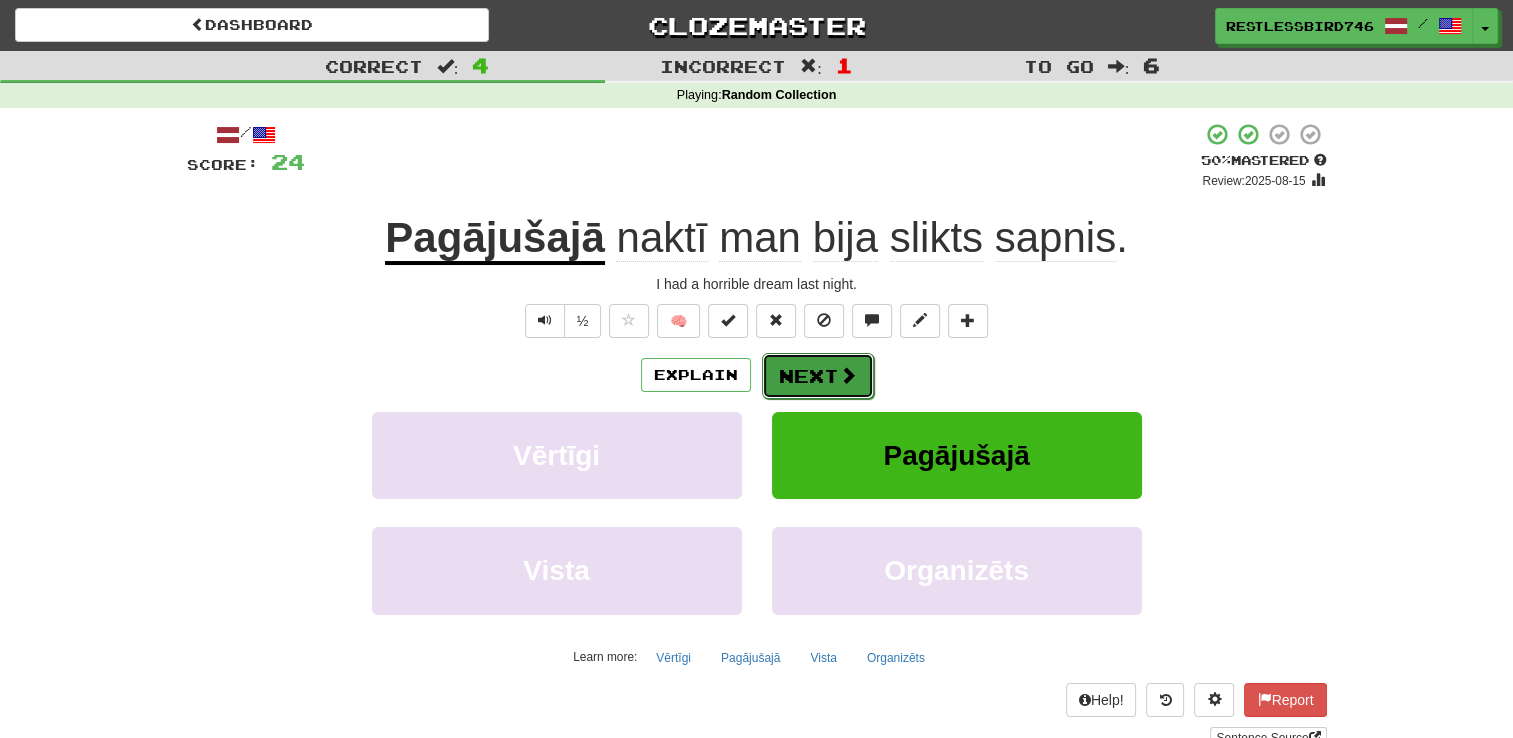 click on "Next" at bounding box center [818, 376] 